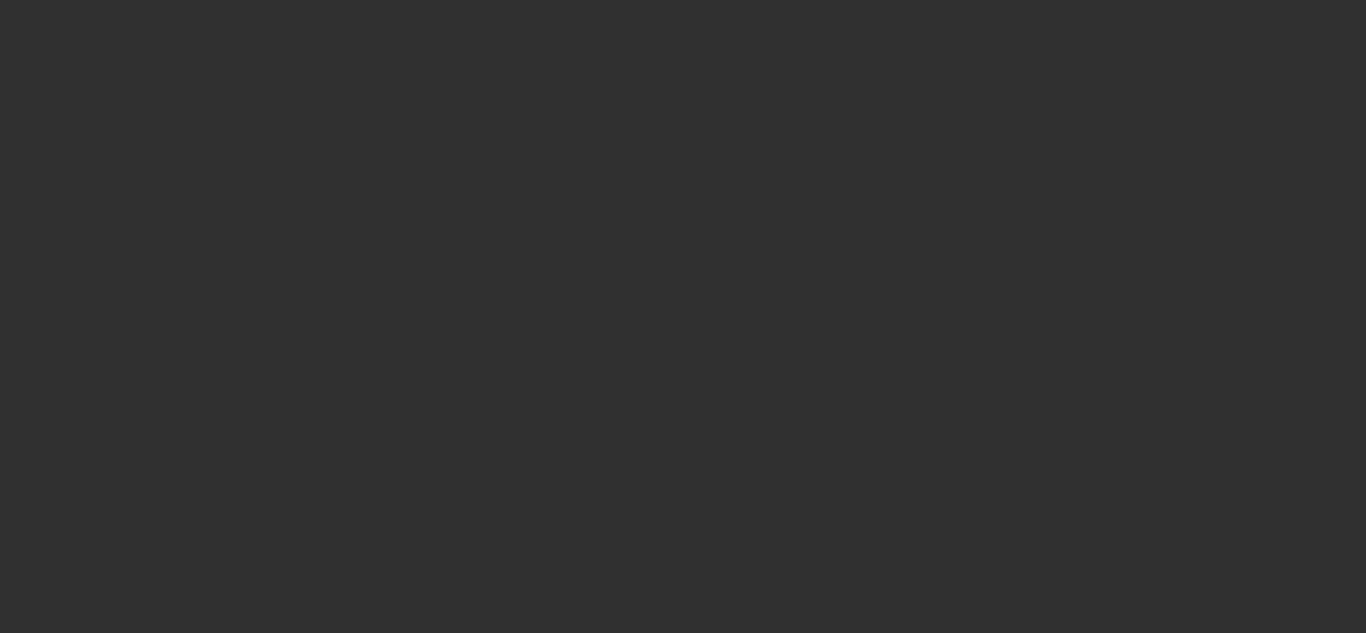 scroll, scrollTop: 0, scrollLeft: 0, axis: both 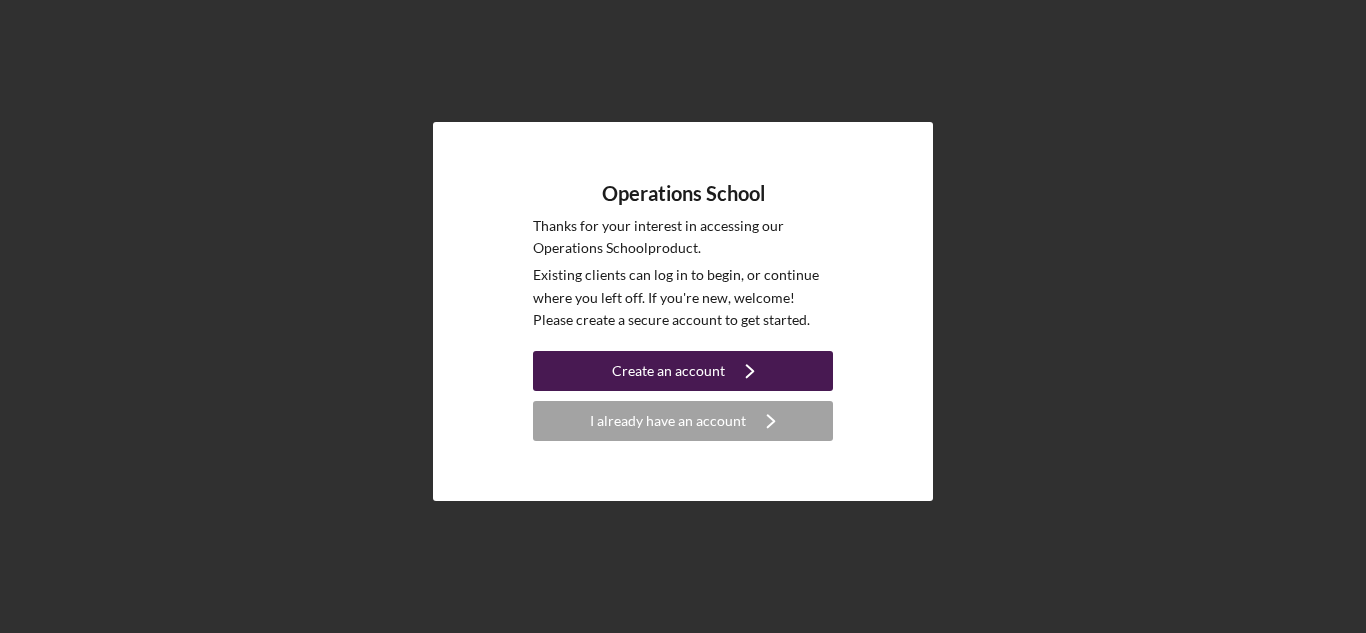 click on "Create an account" at bounding box center [668, 371] 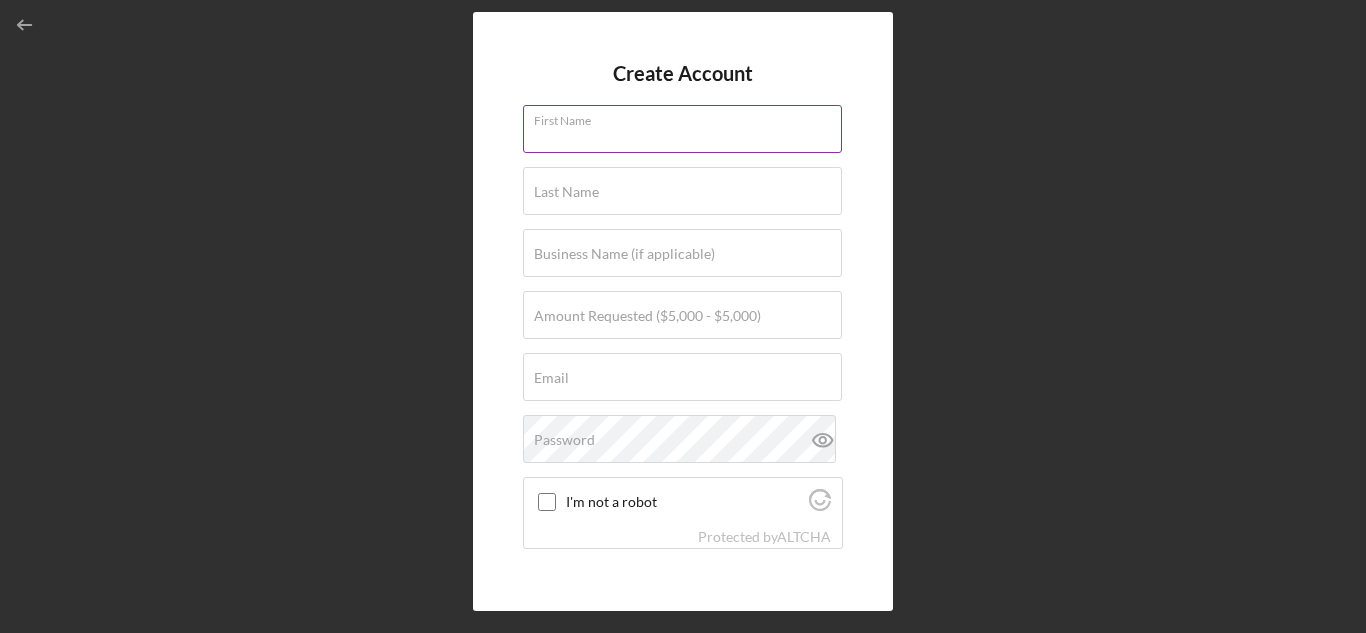 click on "First Name" at bounding box center [682, 129] 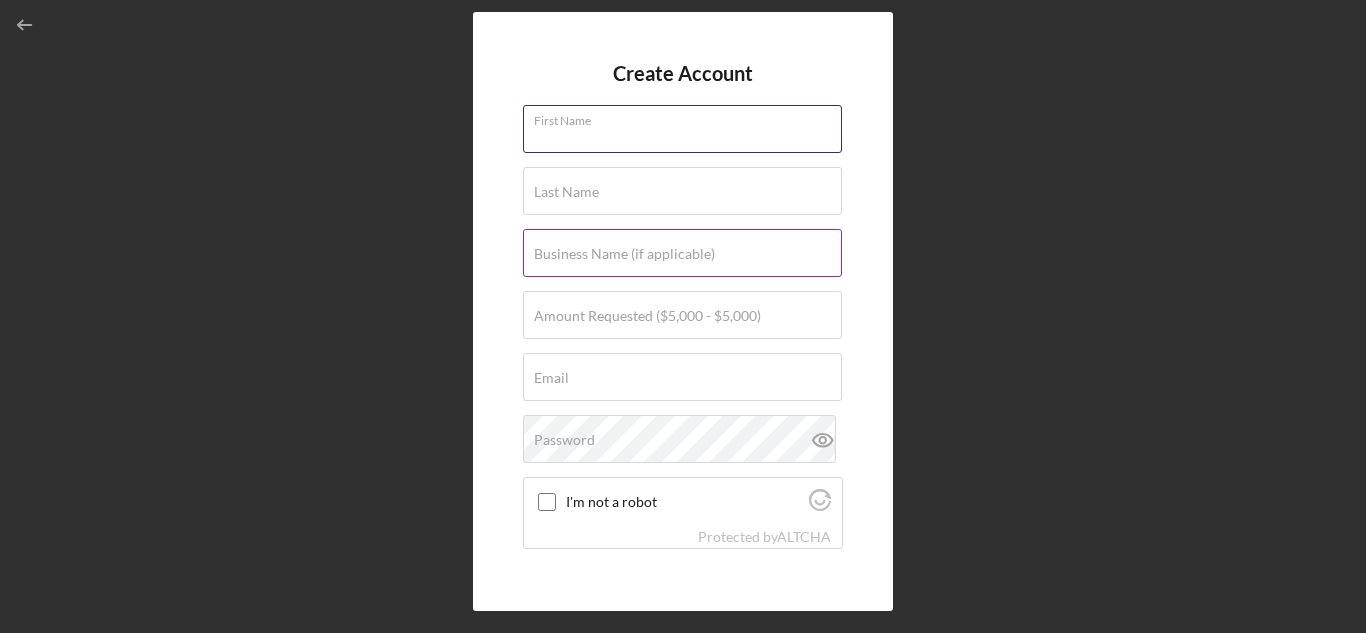 type on "[FIRST]" 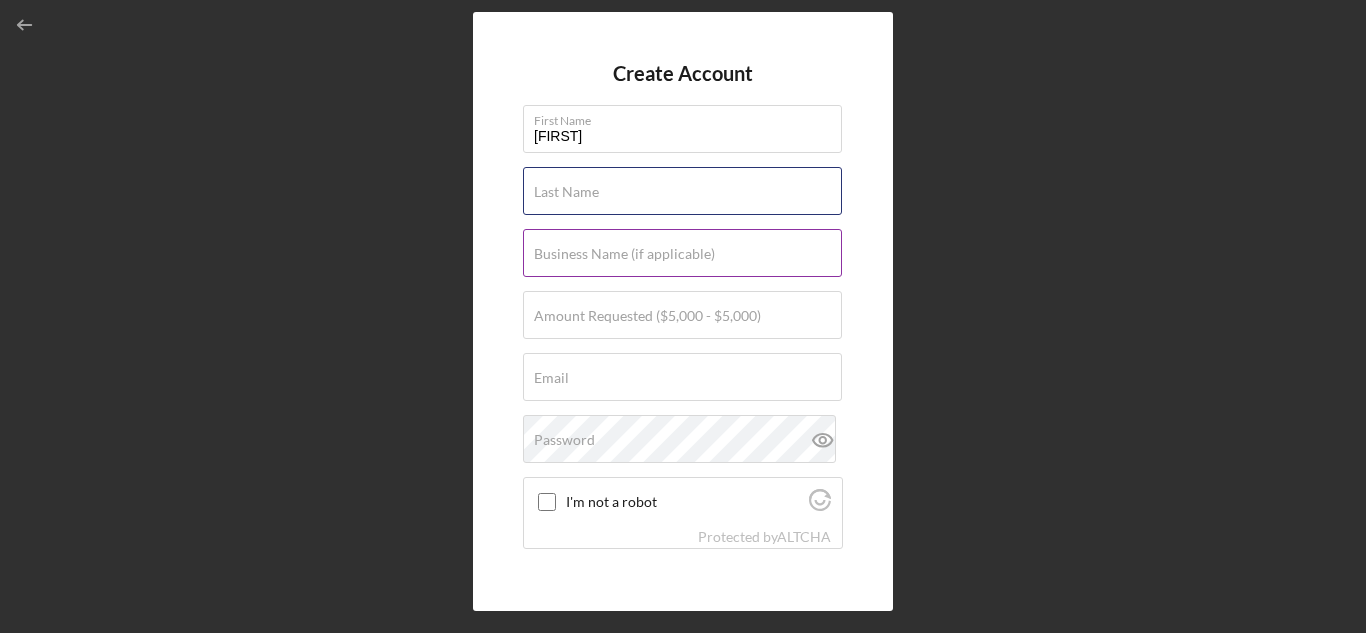 type on "[LAST]" 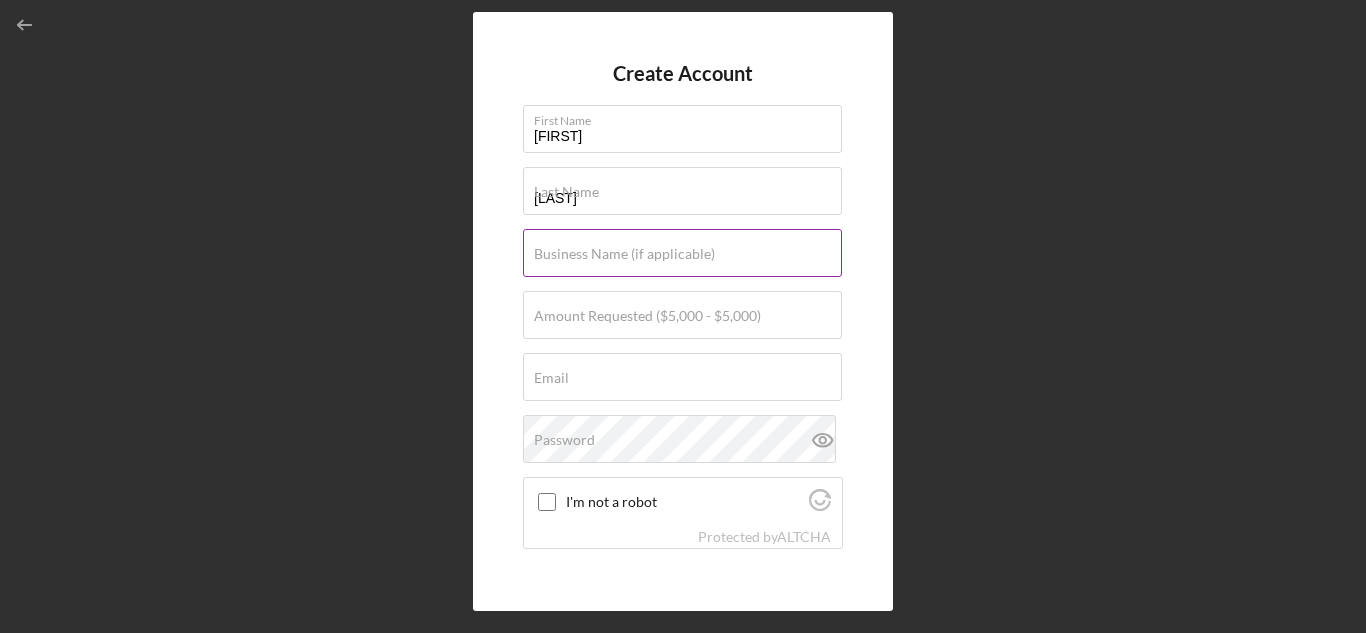 type on "Shrimp stop" 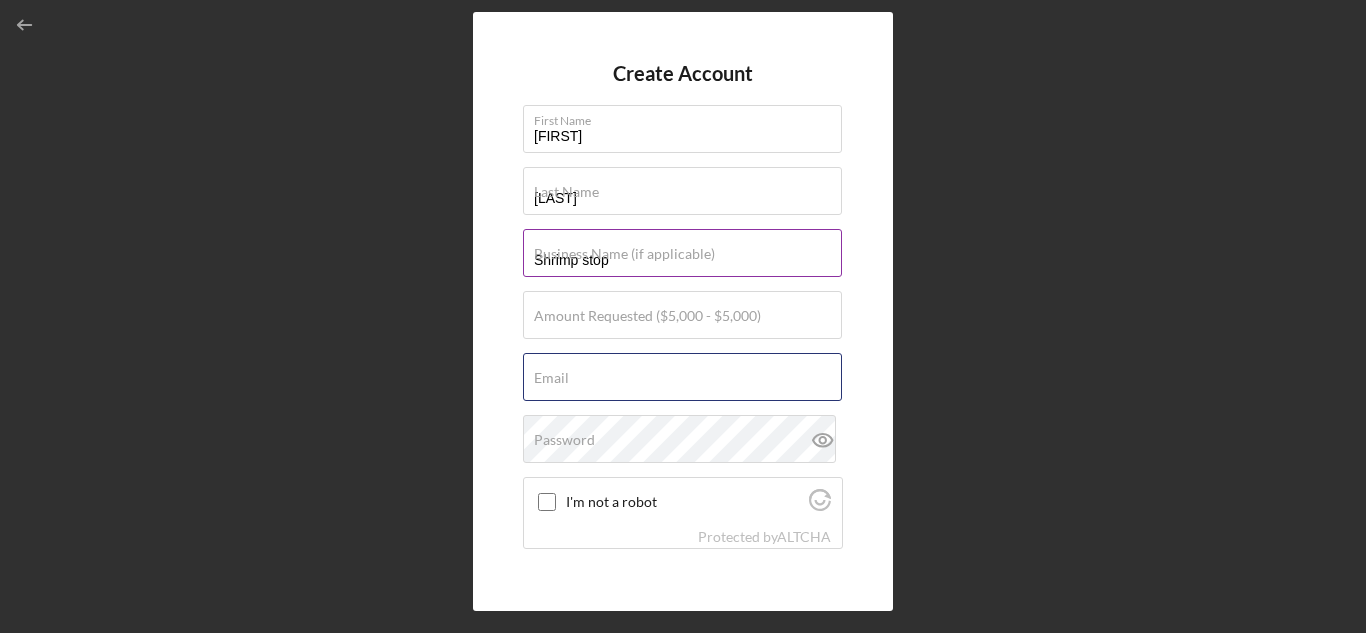 type on "[EMAIL]" 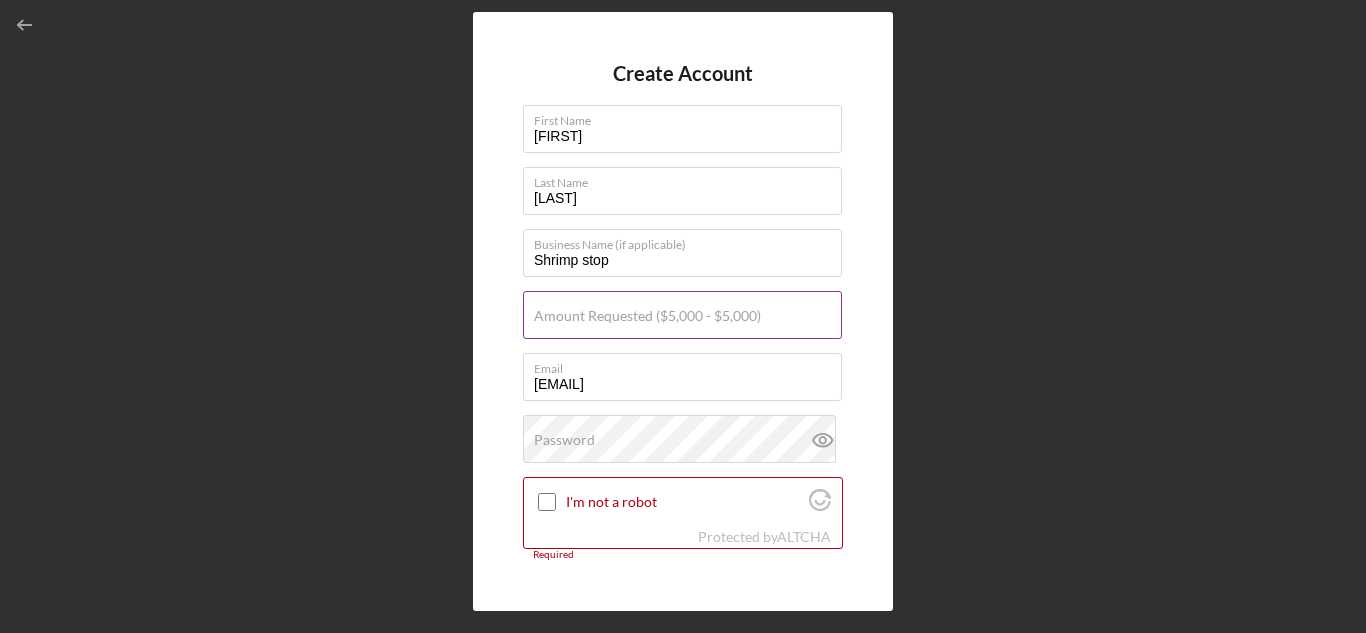 click on "Amount Requested ($5,000 - $5,000)" at bounding box center (647, 316) 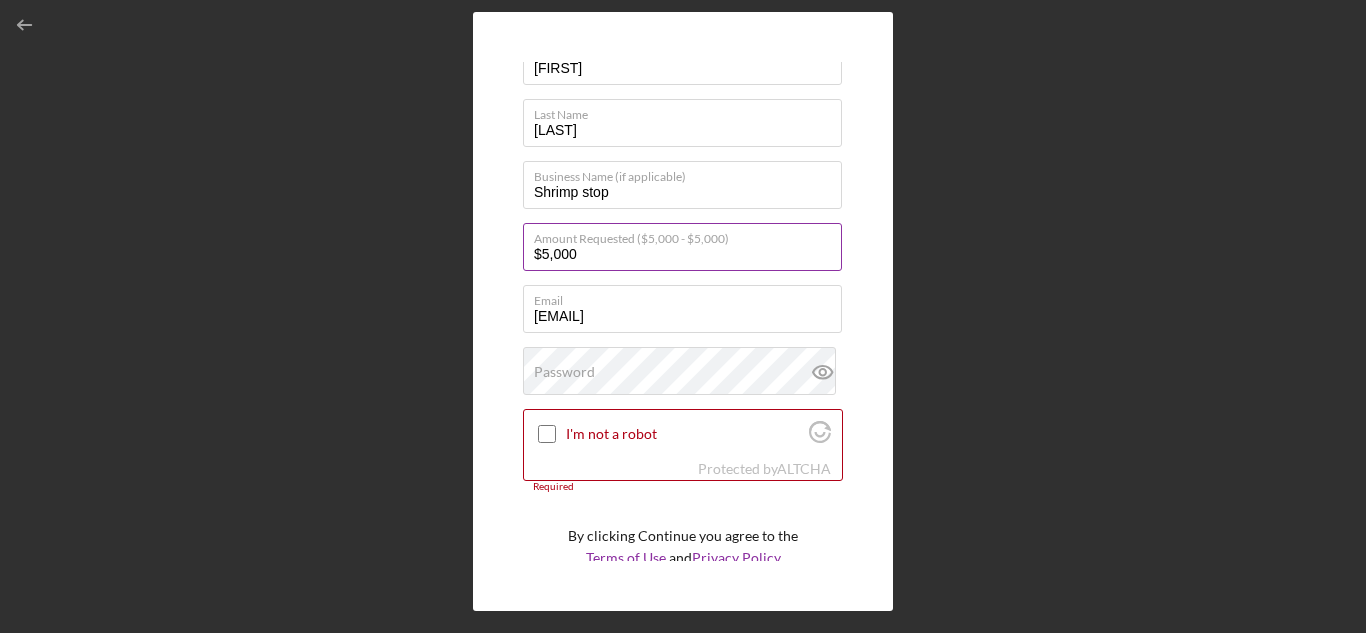 scroll, scrollTop: 72, scrollLeft: 0, axis: vertical 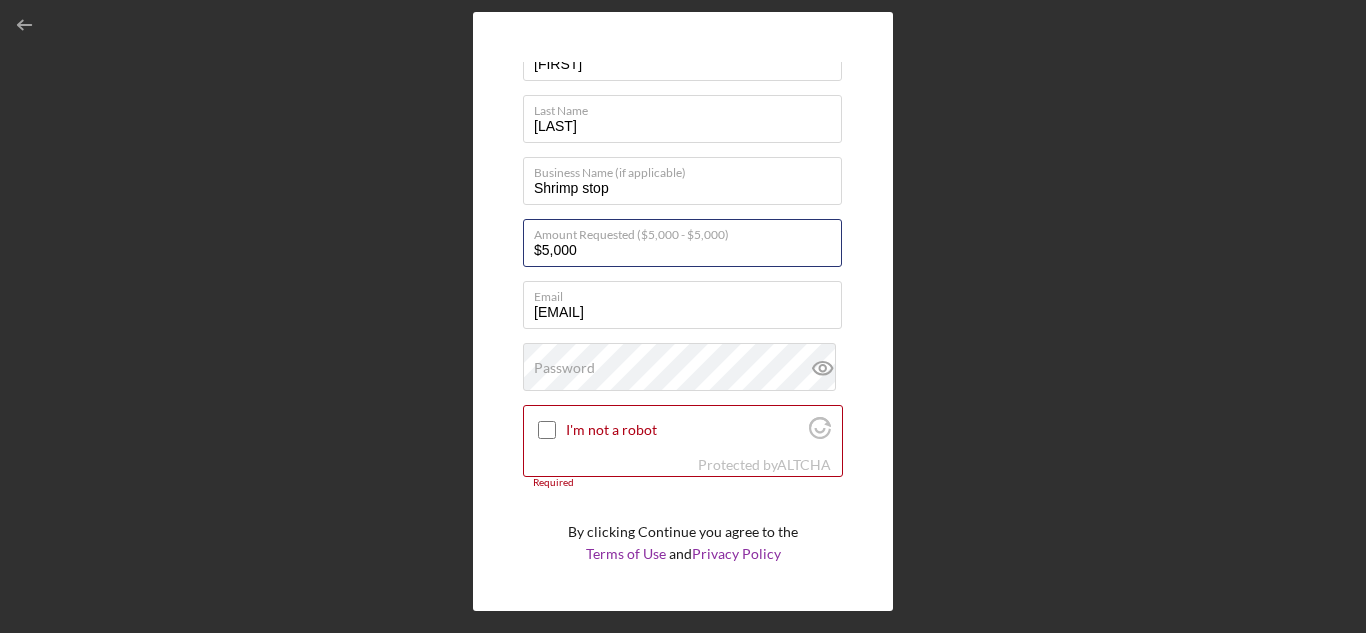 type on "$5,000" 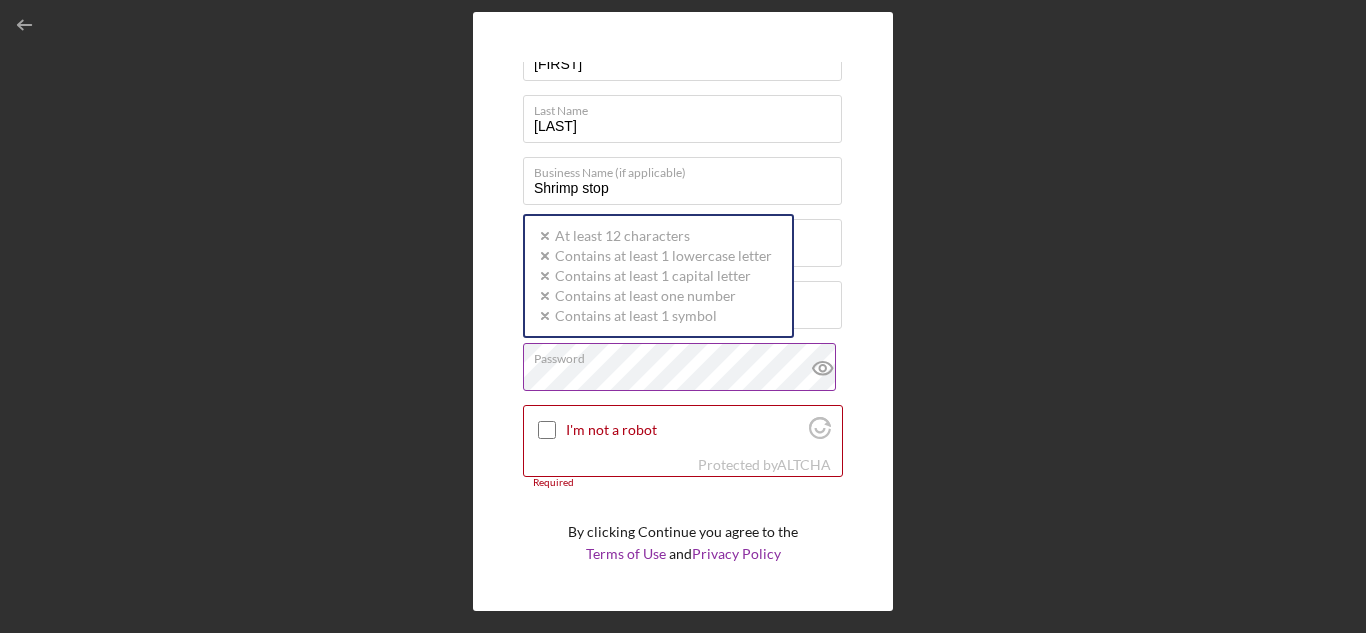 click on "Password Icon/icon-validation-no At least 12 characters Icon/icon-validation-no Contains at least 1 lowercase letter Icon/icon-validation-no Contains at least 1 capital letter Icon/icon-validation-no Contains at least one number Icon/icon-validation-no Contains at least 1 symbol" at bounding box center (683, 368) 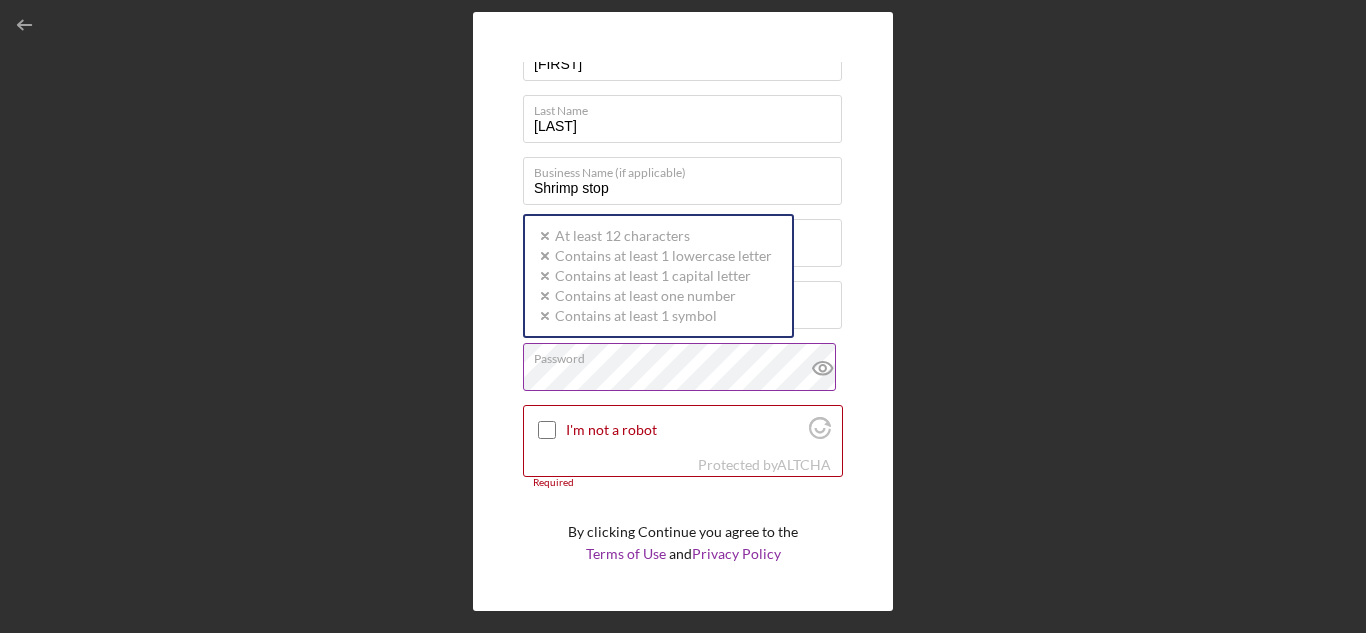 click on "Password Icon/icon-validation-no At least 12 characters Icon/icon-validation-no Contains at least 1 lowercase letter Icon/icon-validation-no Contains at least 1 capital letter Icon/icon-validation-no Contains at least one number Icon/icon-validation-no Contains at least 1 symbol" at bounding box center [683, 368] 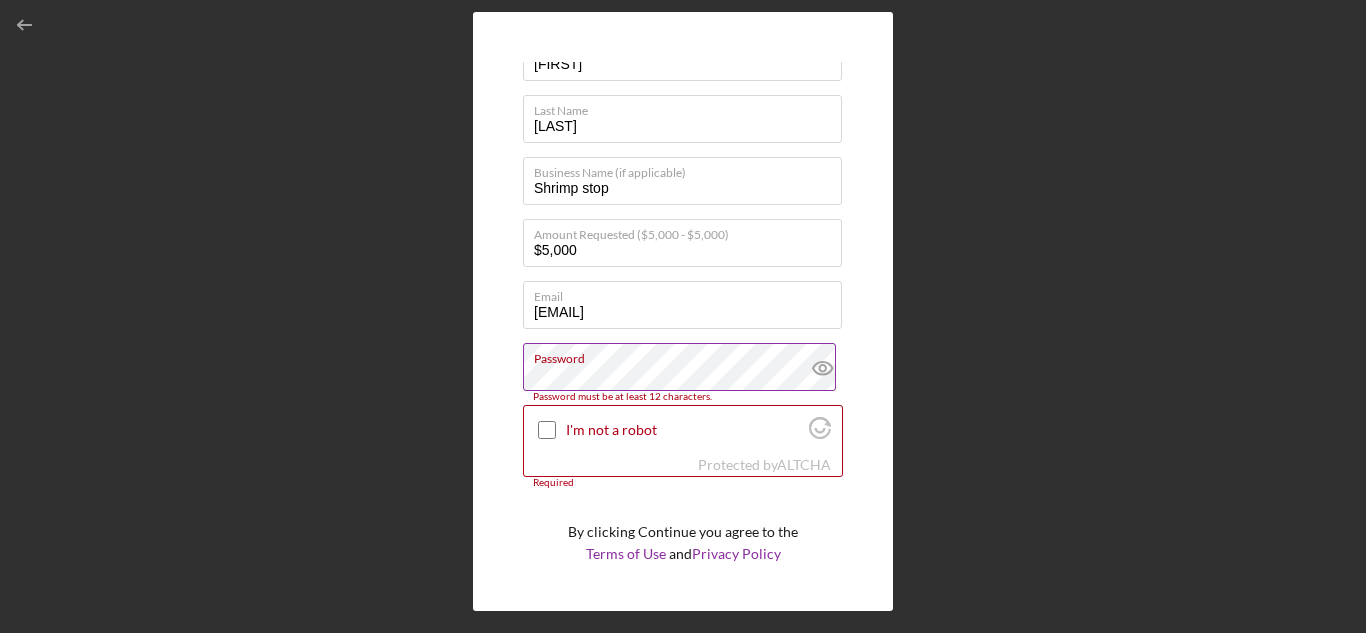 click 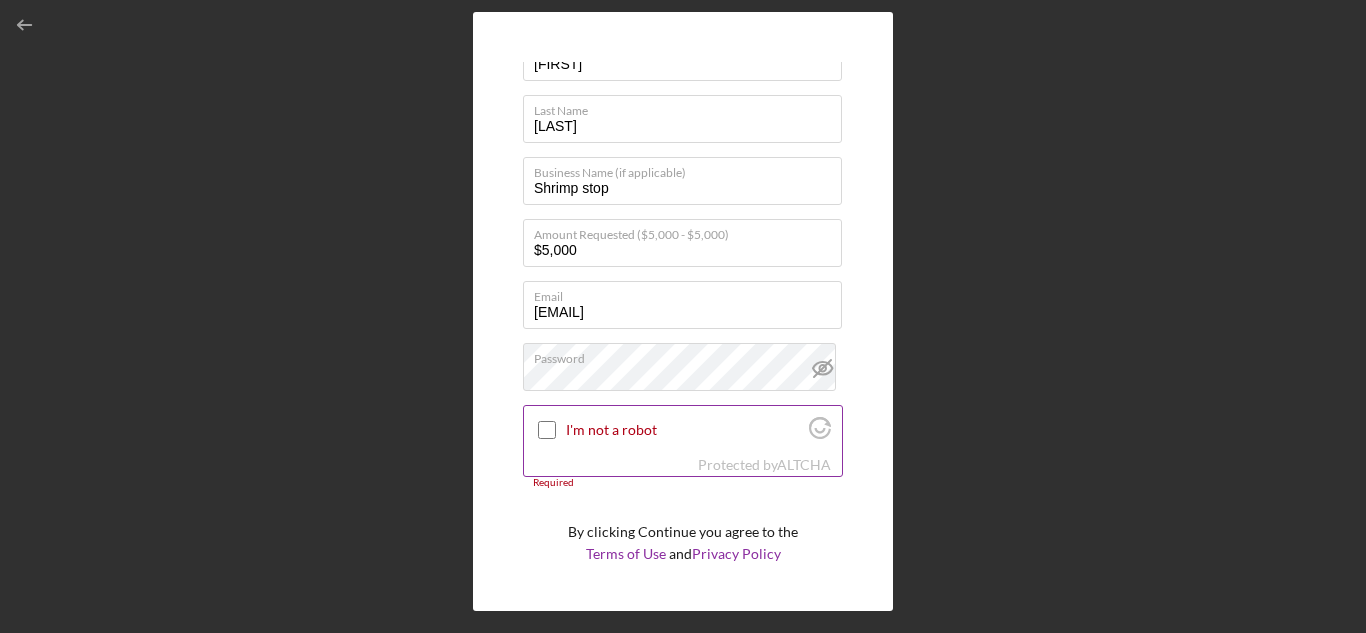 click on "I'm not a robot" at bounding box center [547, 430] 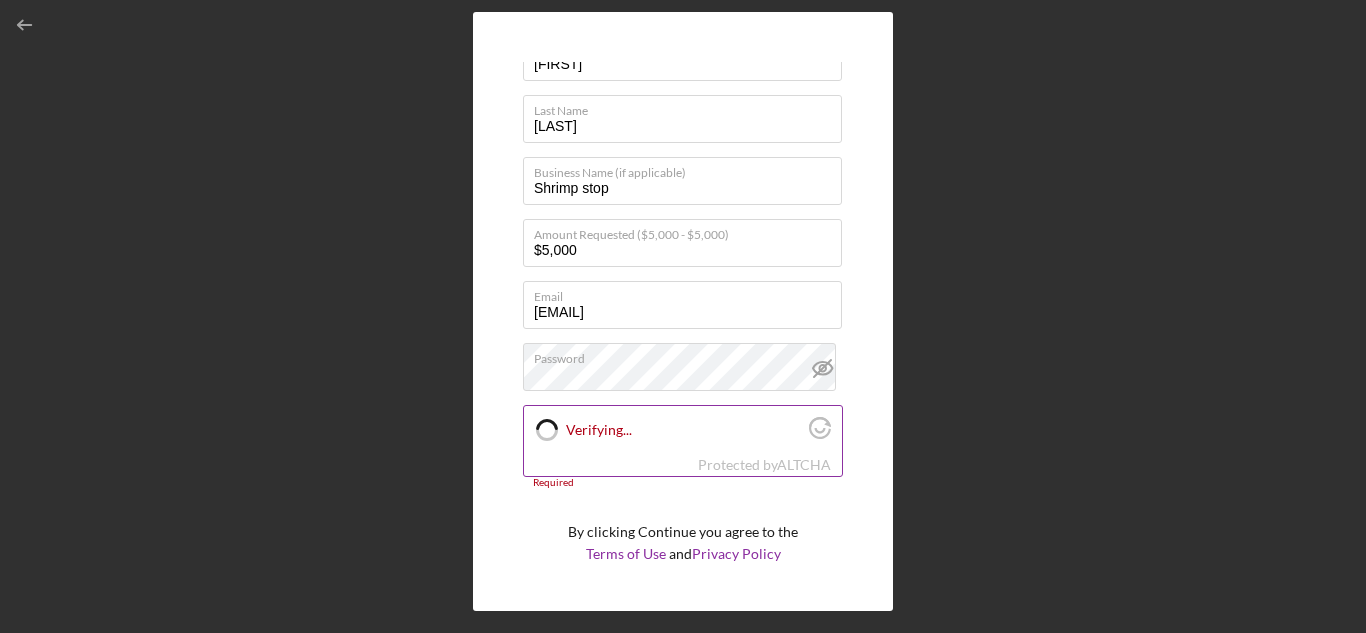 checkbox on "true" 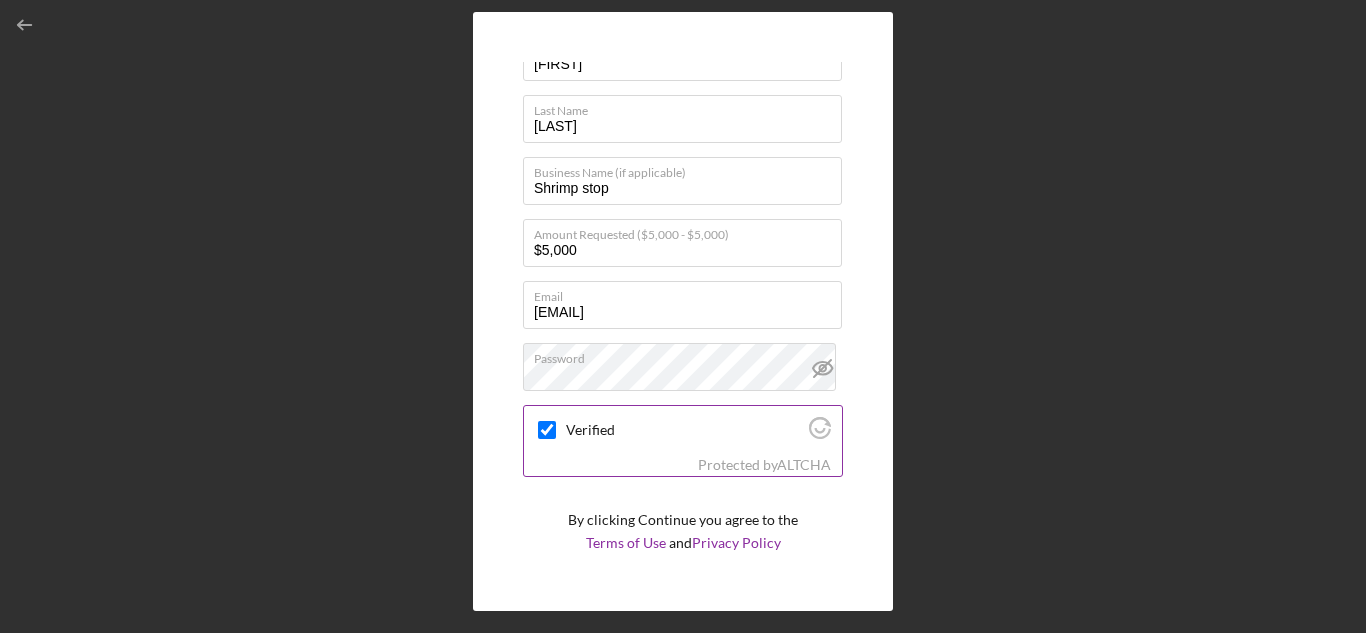 scroll, scrollTop: 125, scrollLeft: 0, axis: vertical 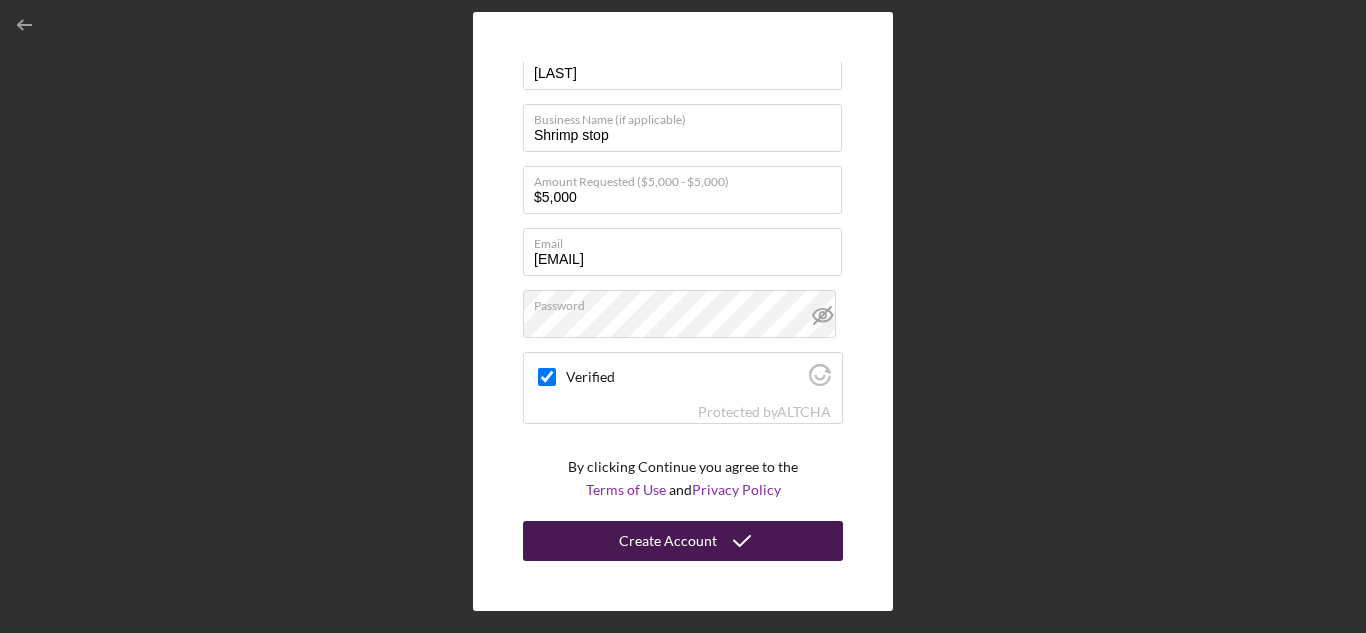 click on "Create Account" at bounding box center (668, 541) 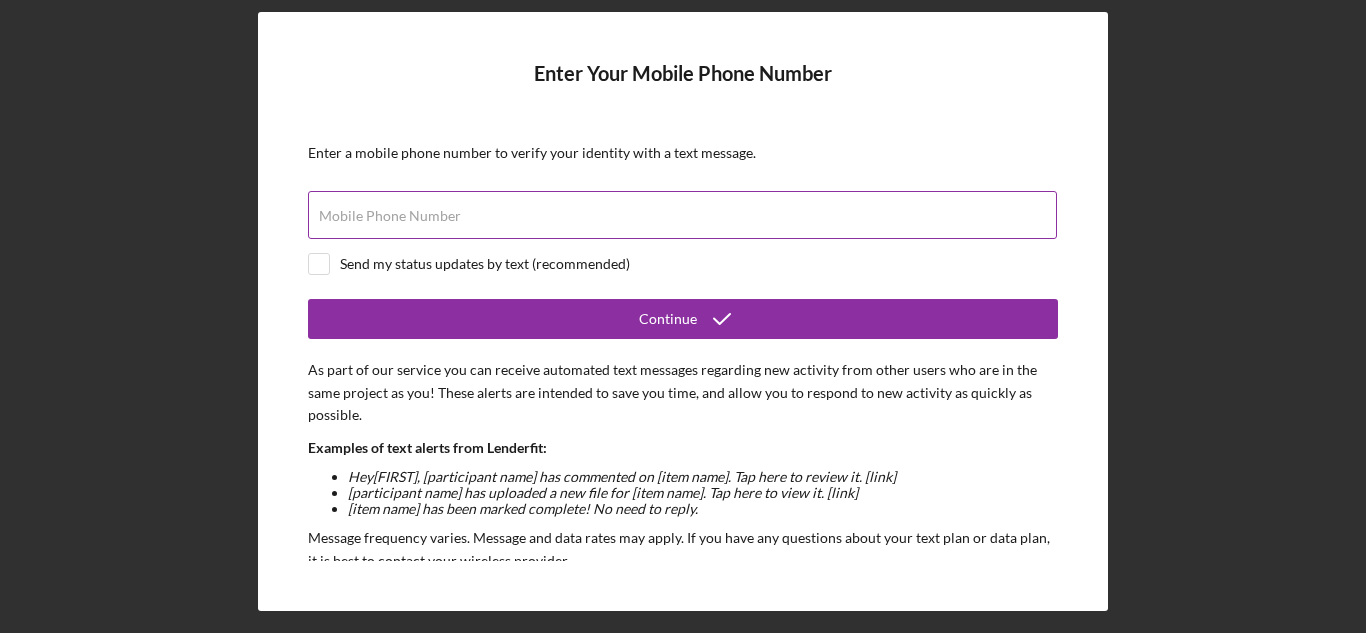 click on "Mobile Phone Number" at bounding box center (682, 215) 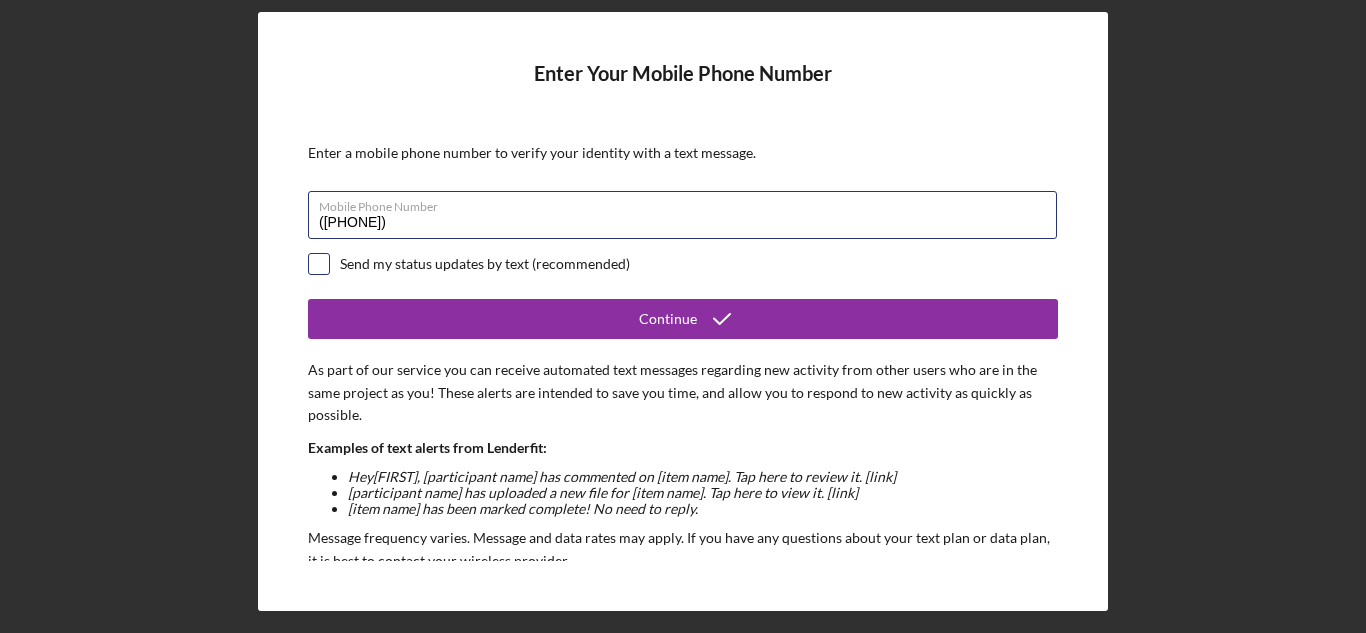 type on "([PHONE])" 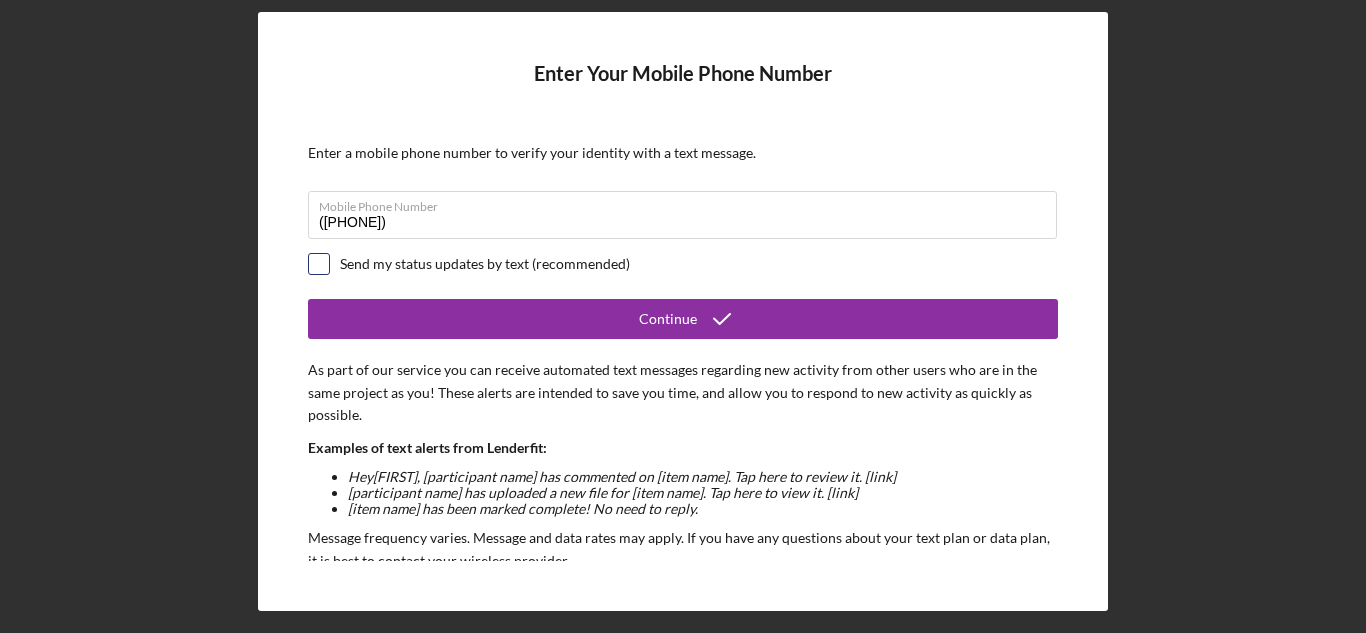 click at bounding box center [319, 264] 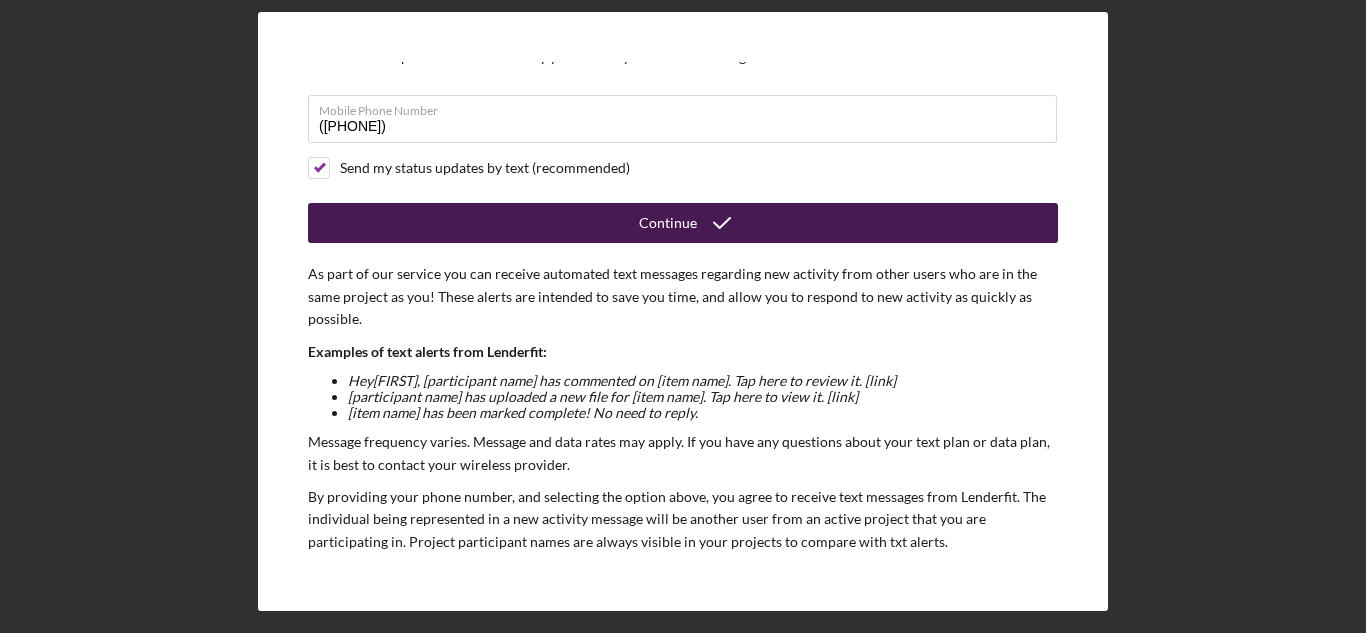scroll, scrollTop: 72, scrollLeft: 0, axis: vertical 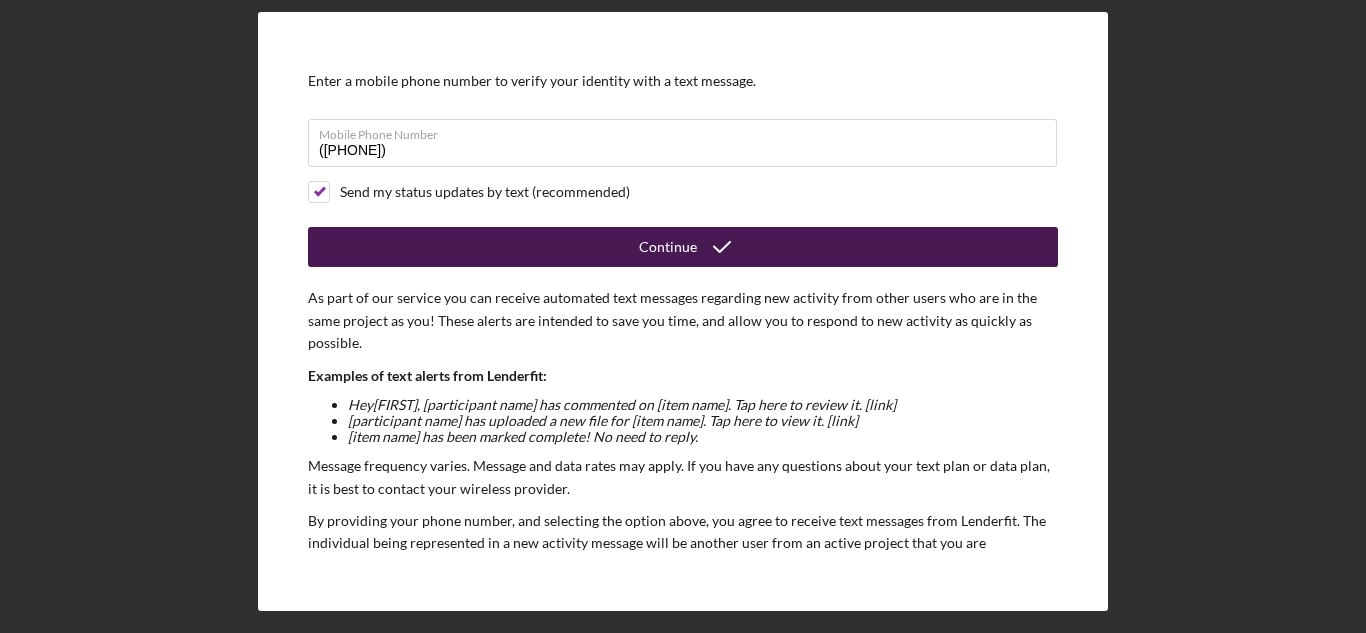 click on "Continue" at bounding box center [683, 247] 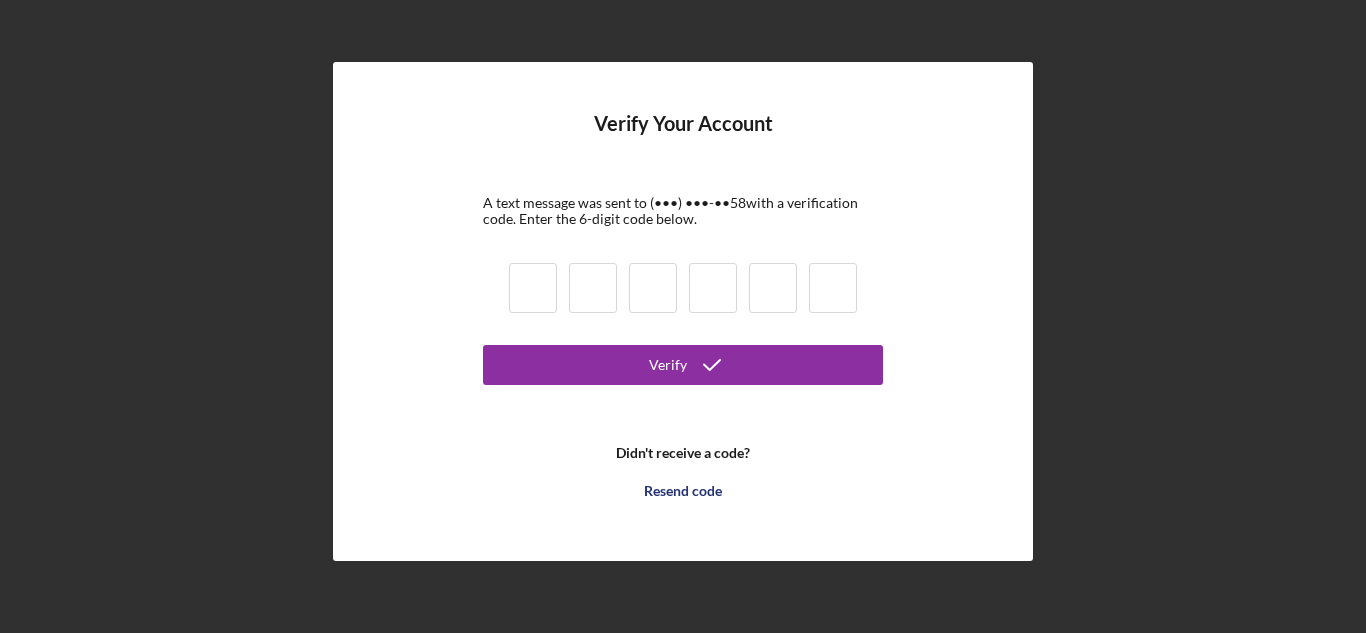 click at bounding box center (533, 288) 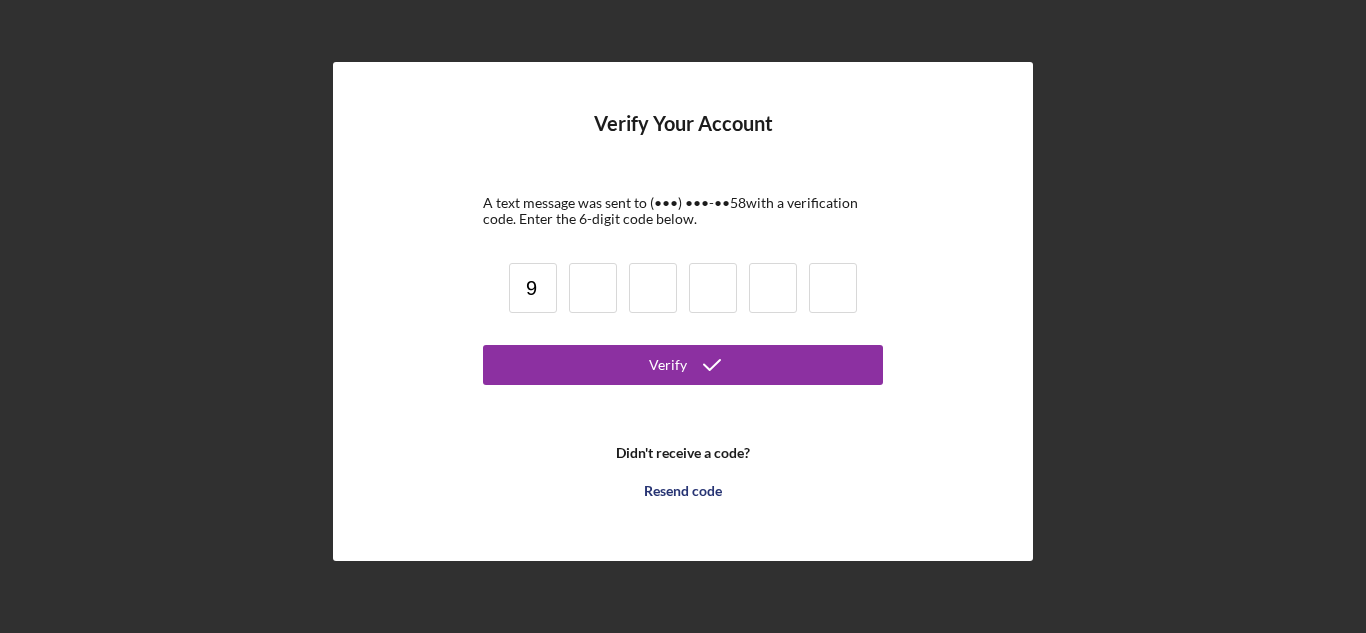 type on "9" 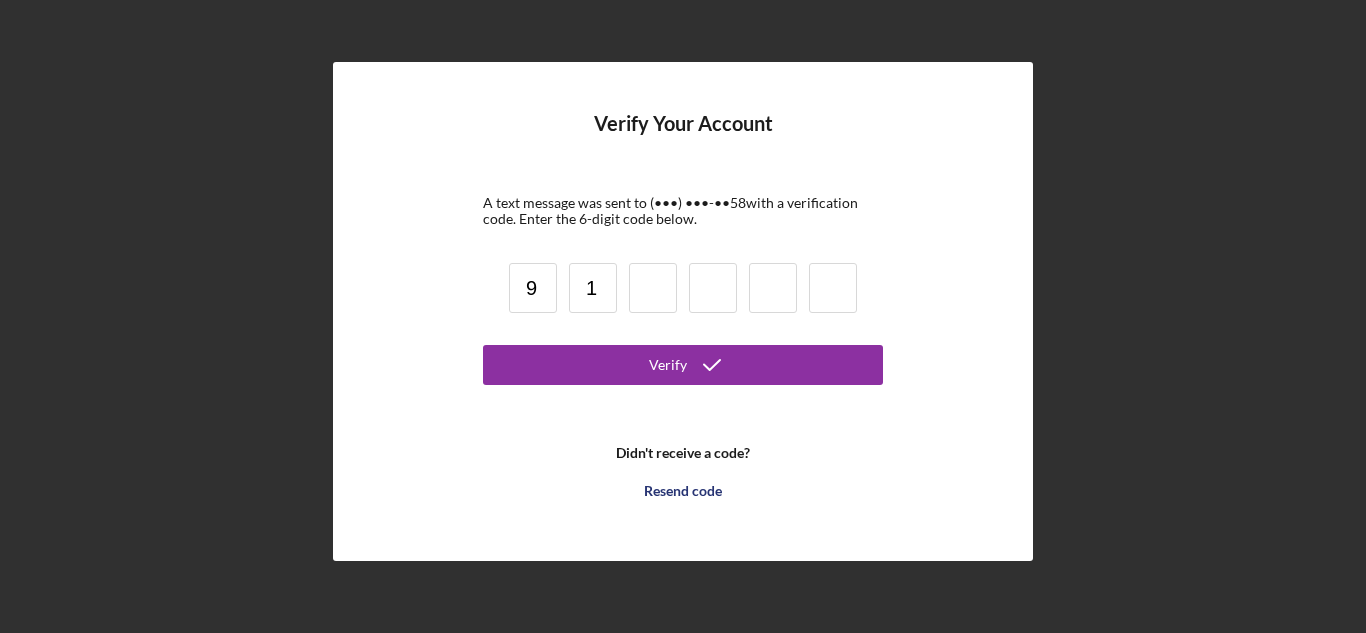 type on "1" 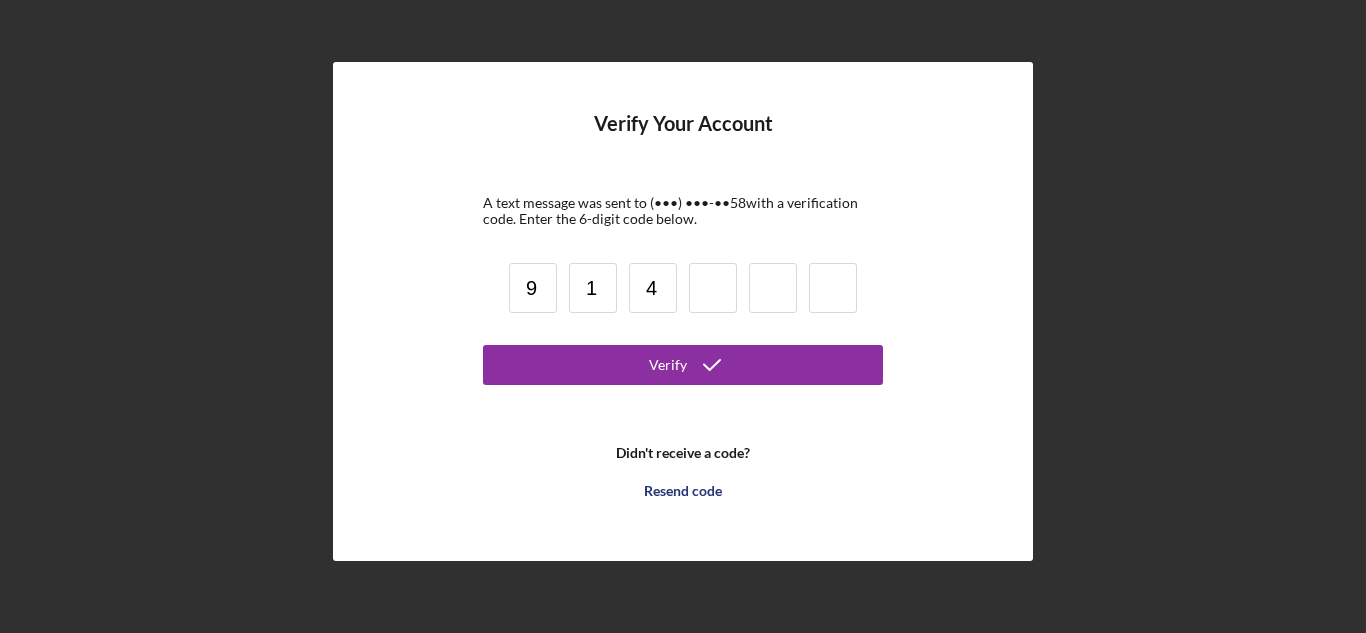 type on "4" 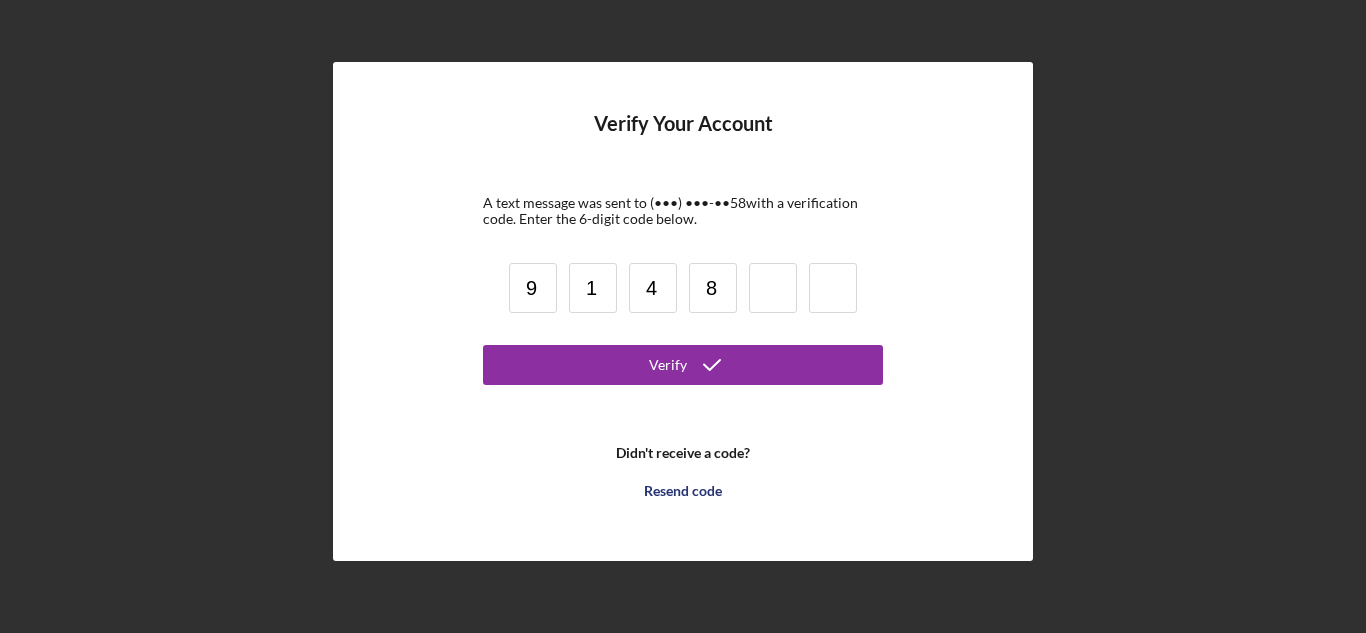 type on "8" 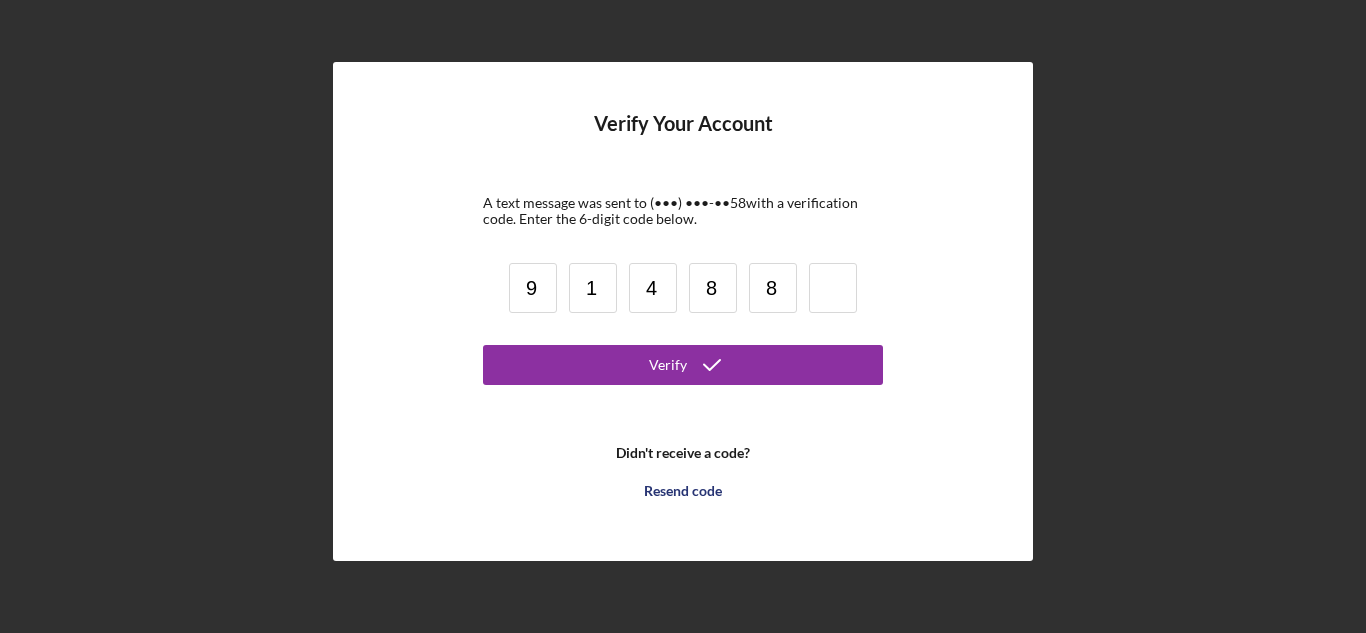 type on "8" 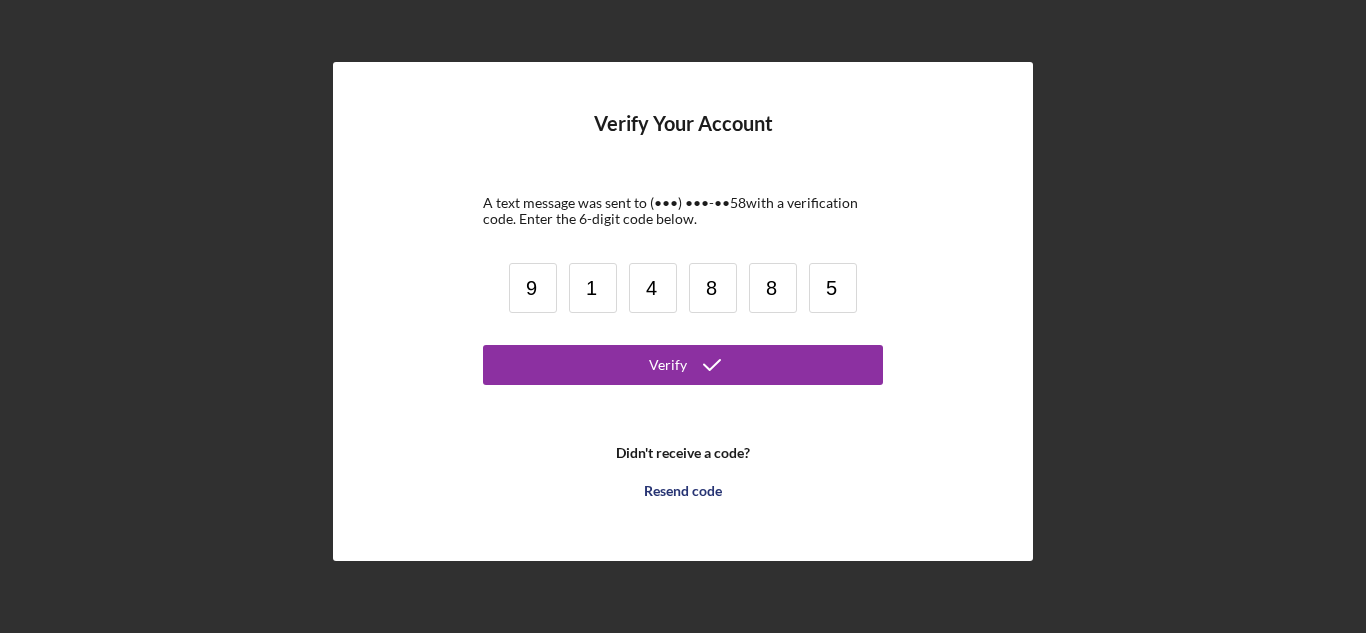 type 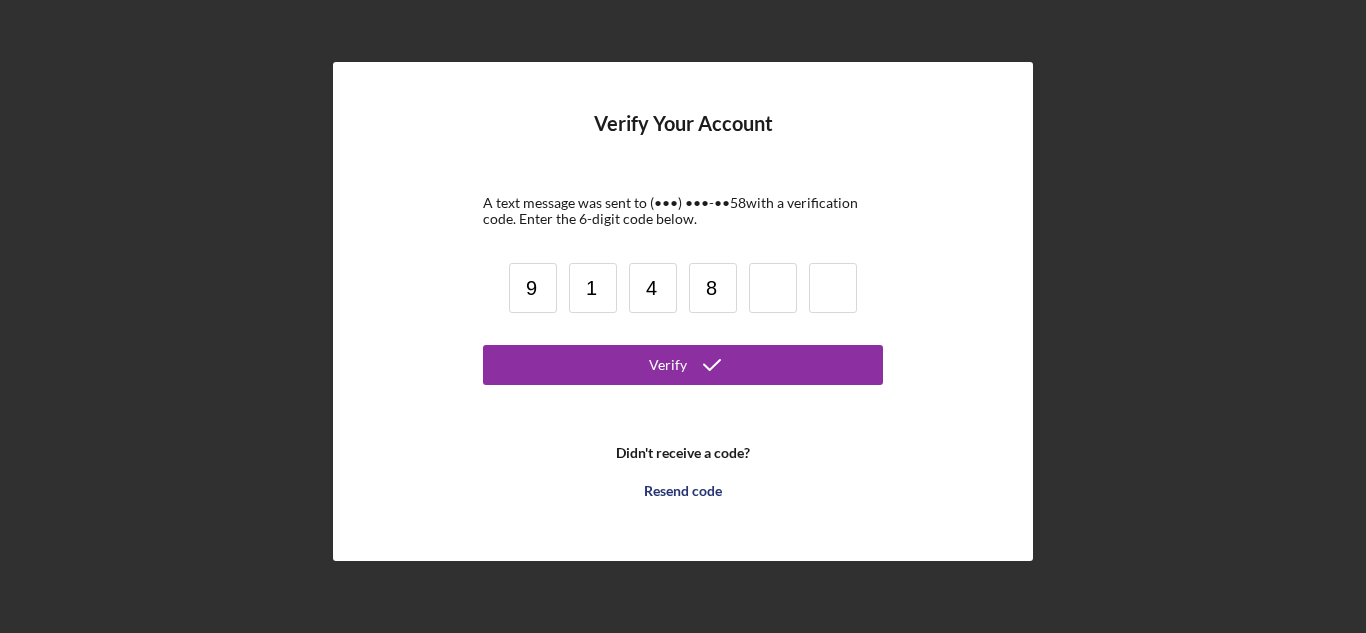 type 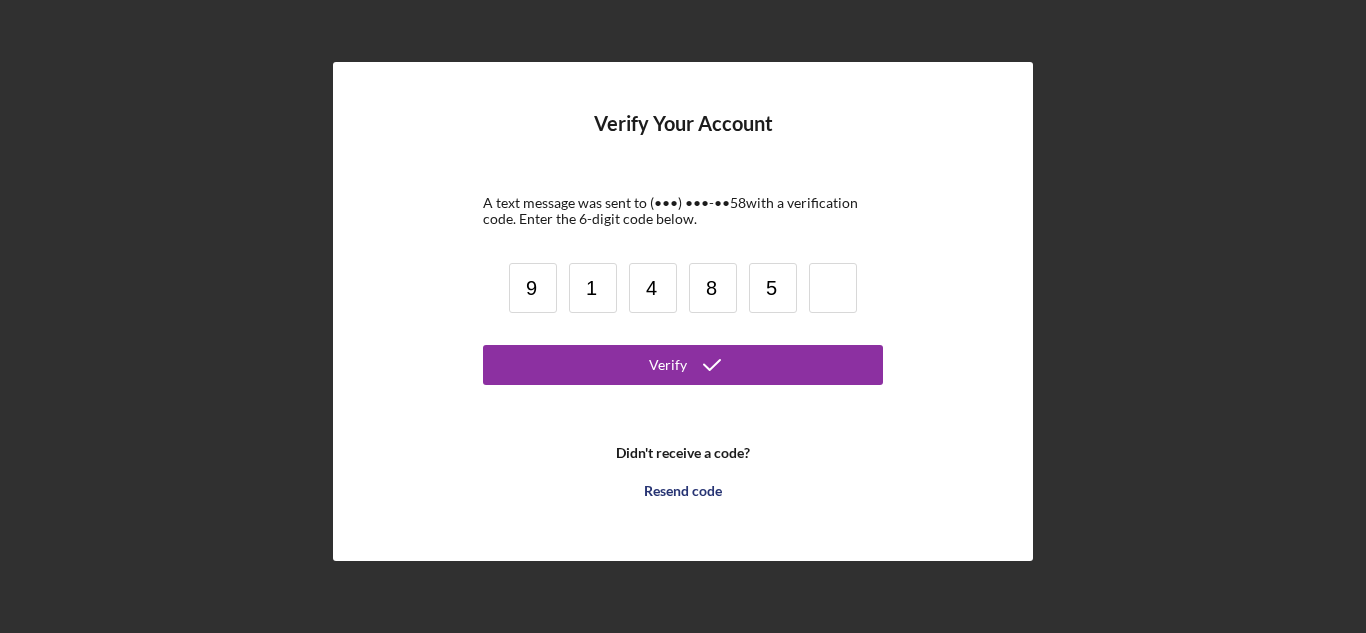 type on "5" 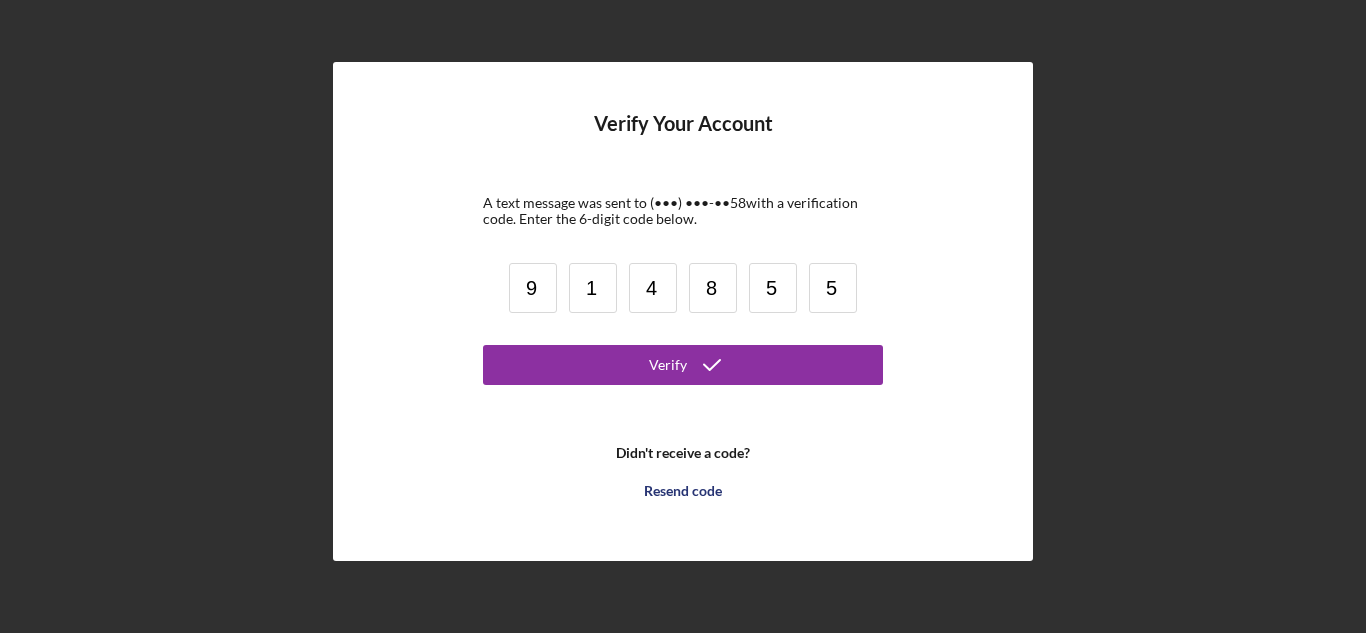 type on "5" 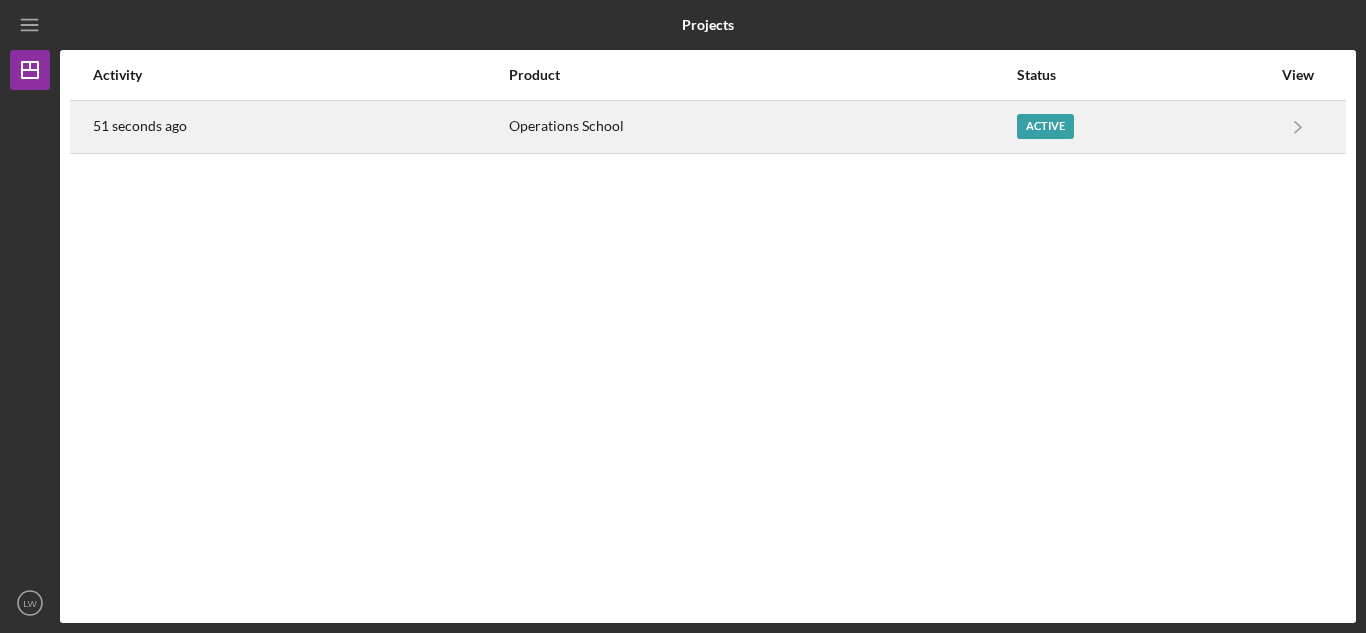 click on "Active" at bounding box center (1045, 126) 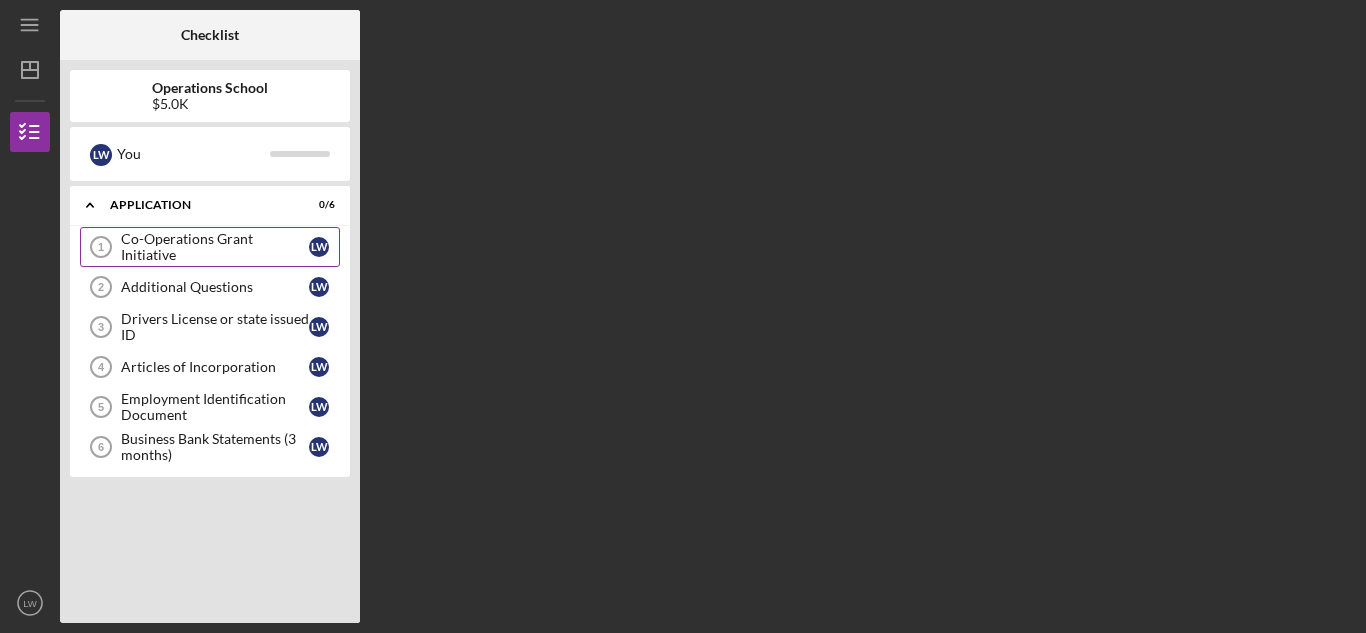 click on "Co-Operations Grant Initiative" at bounding box center [215, 247] 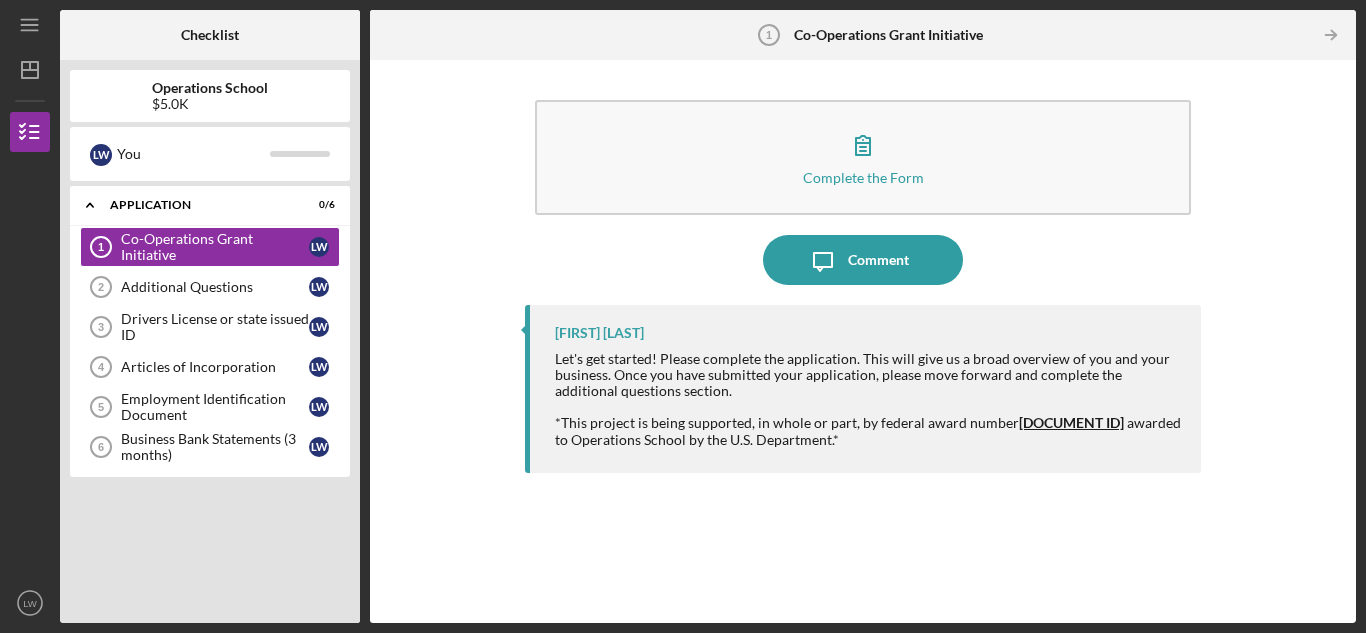 click on "Let's get started! Please complete the application. This will give us a broad overview of you and your business. Once you have submitted your application, please move forward and complete the additional questions section." at bounding box center (868, 375) 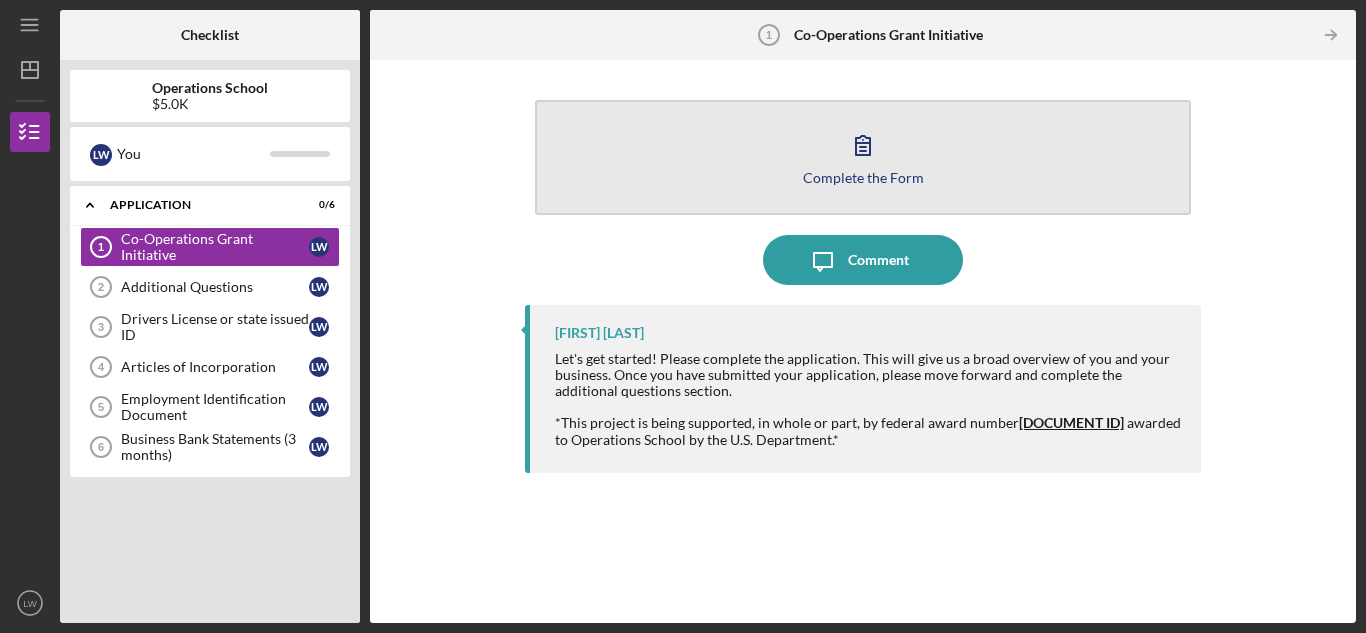 click 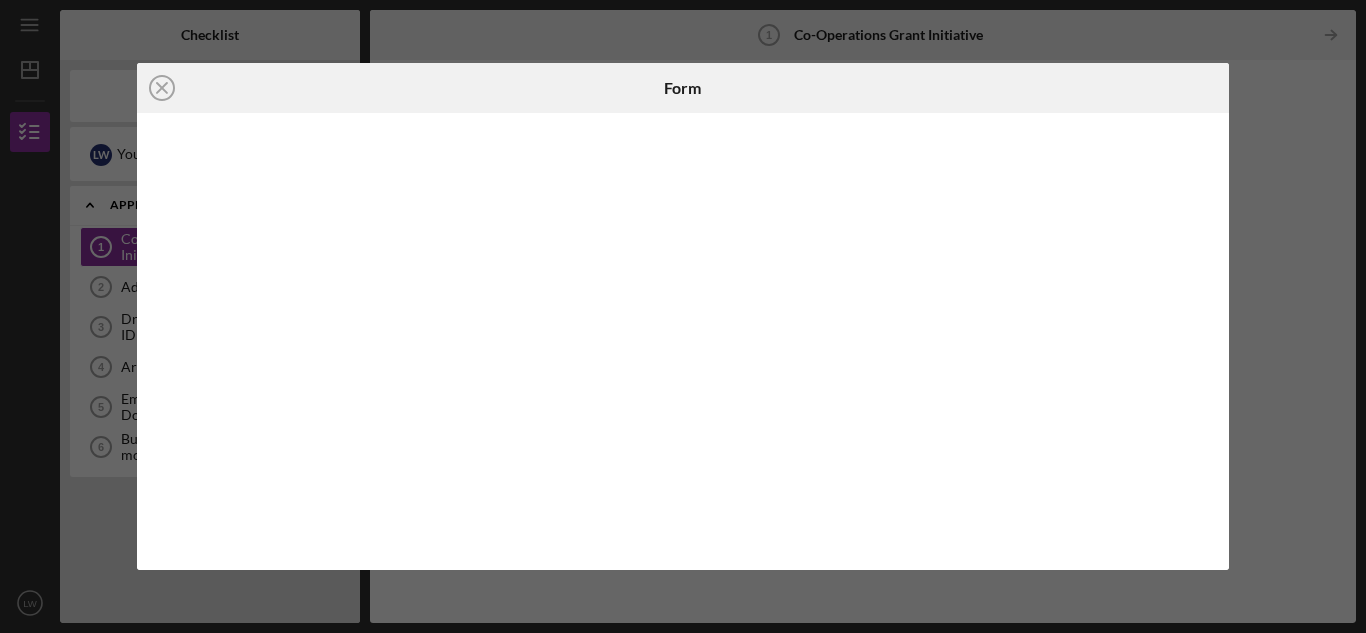 click on "Icon/Close" at bounding box center (319, 88) 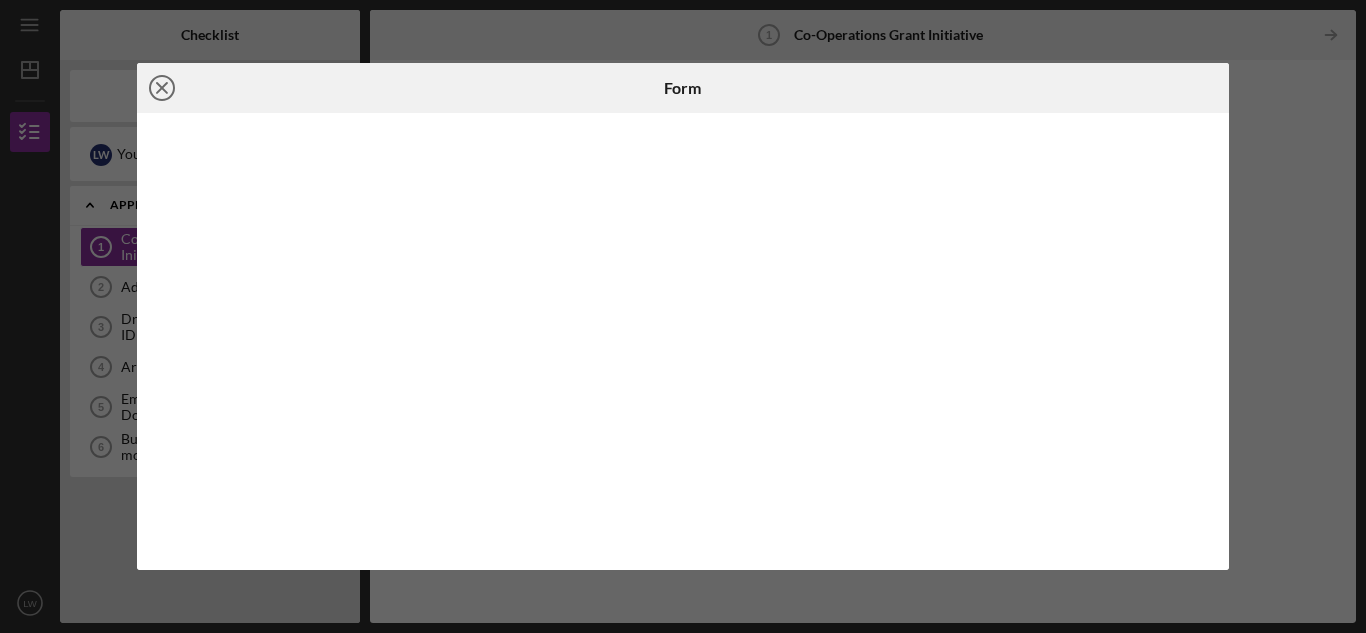 click 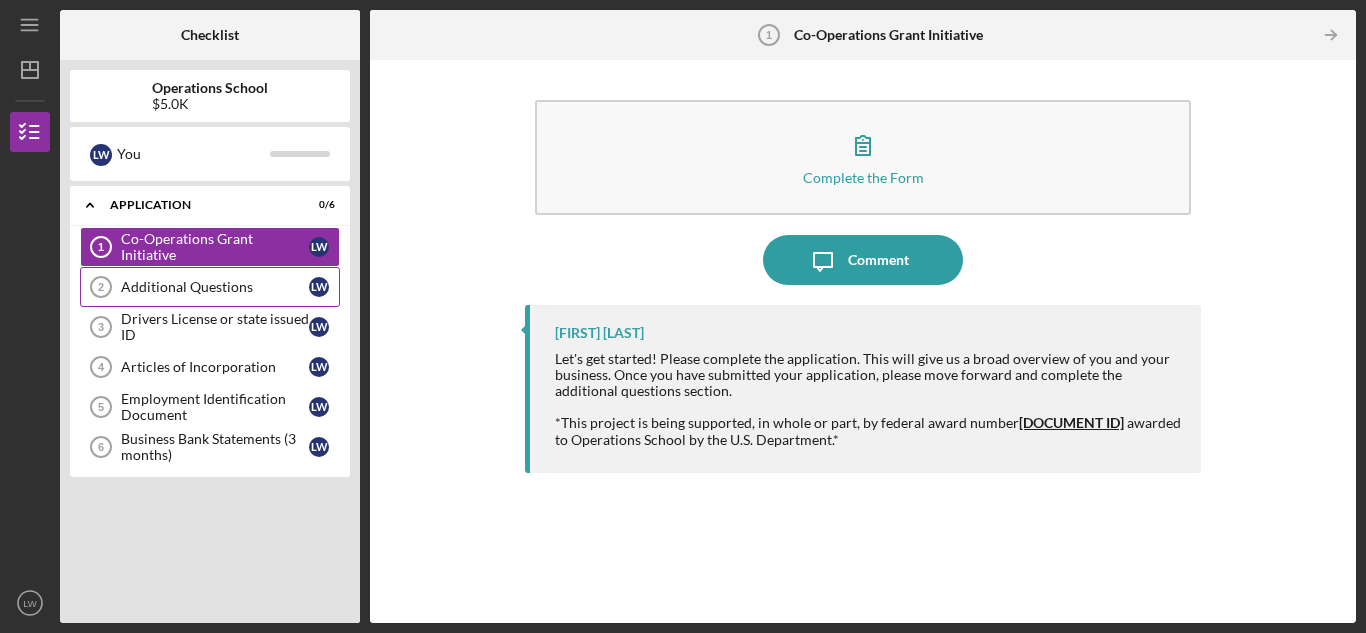 click on "Additional Questions" at bounding box center [215, 287] 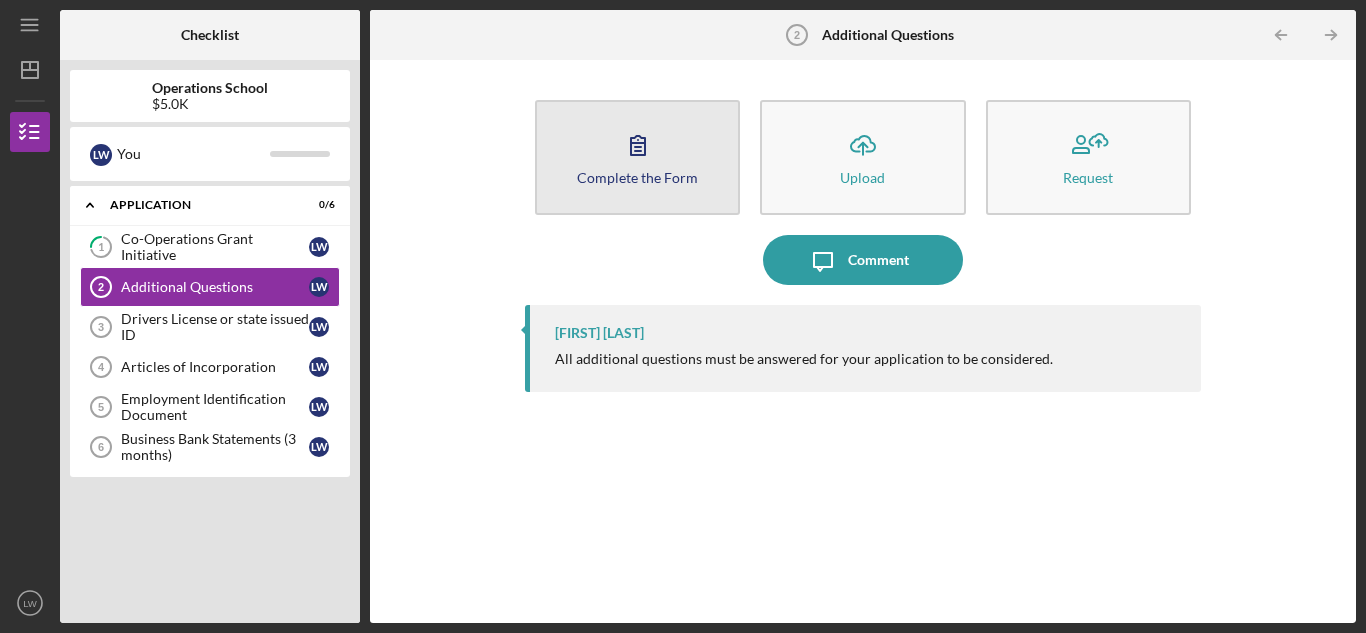click on "Complete the Form" at bounding box center (637, 177) 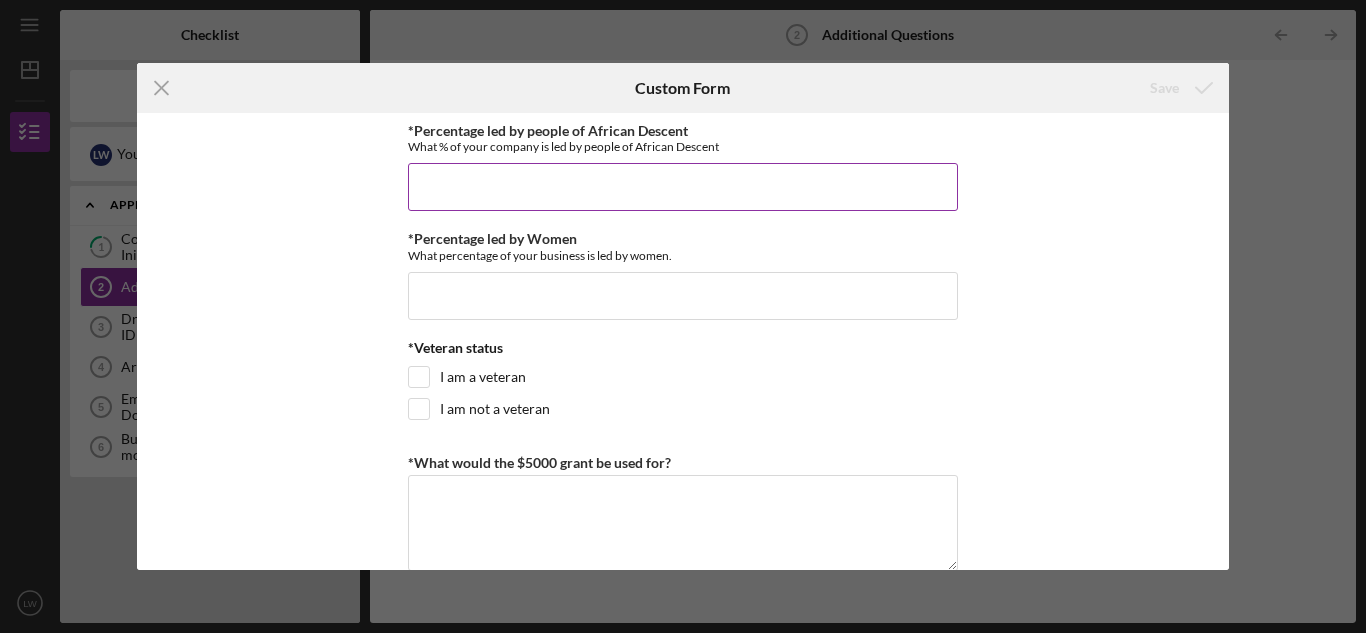 click on "*Percentage led by people of African Descent" at bounding box center (683, 187) 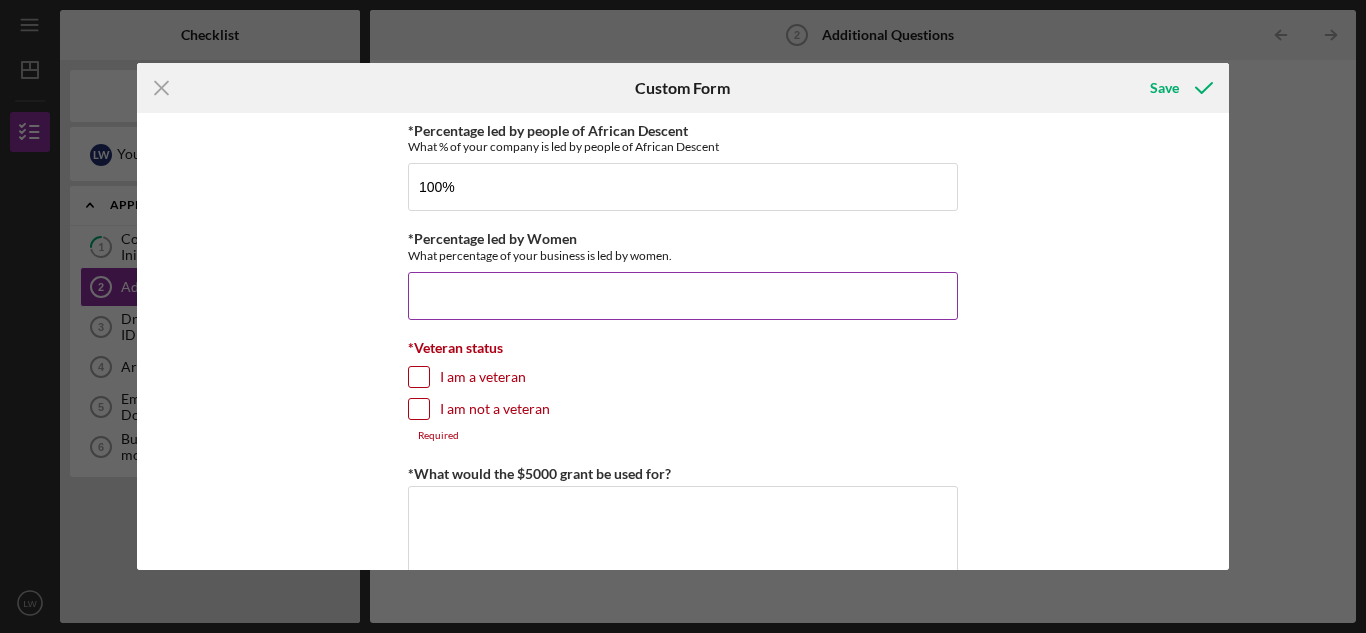 type on "100.00000%" 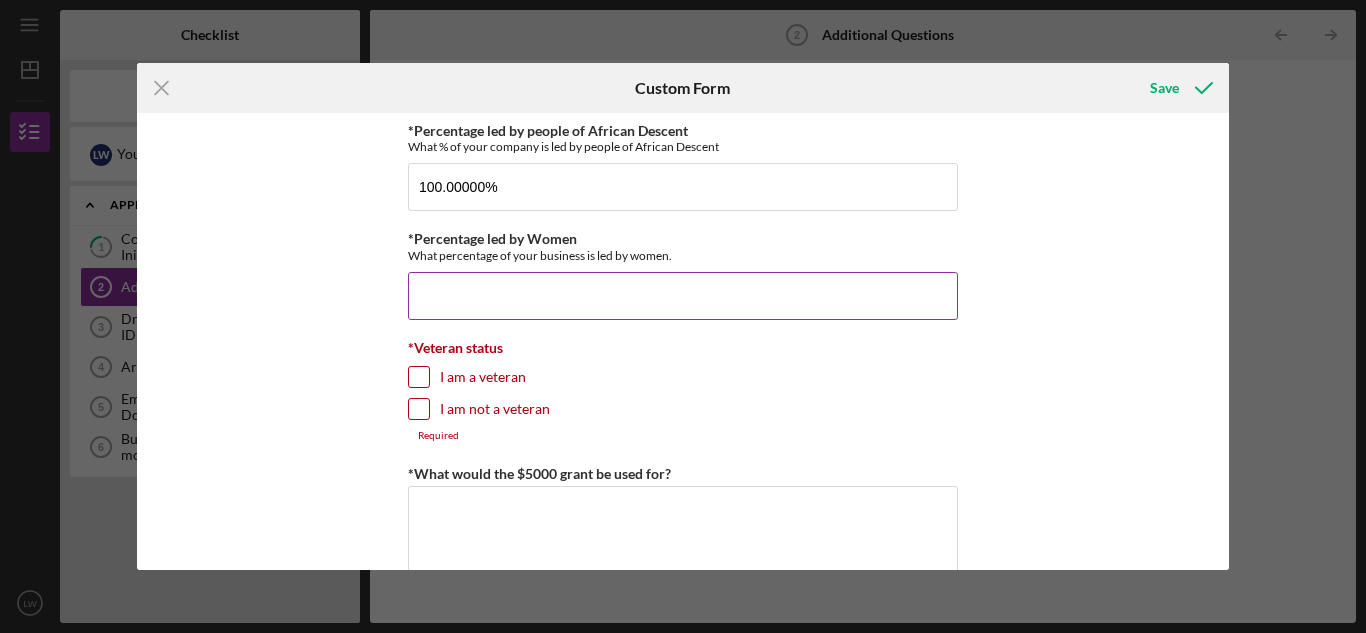 click on "*Percentage led by Women" at bounding box center [683, 296] 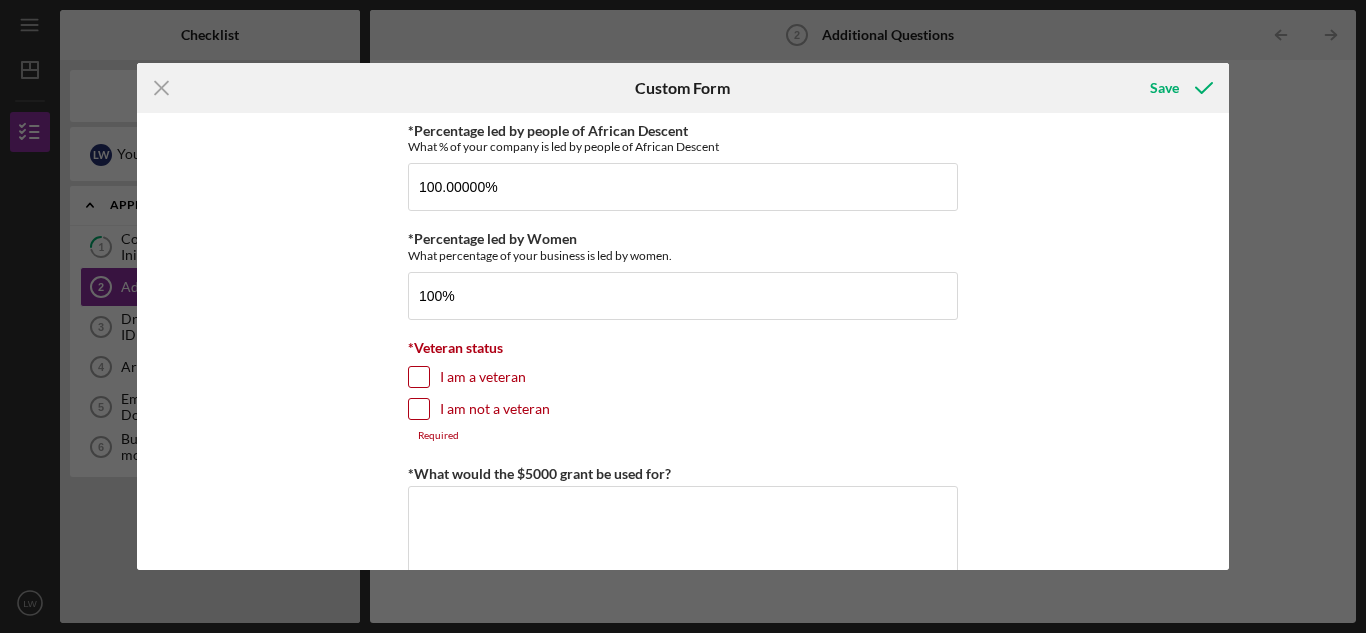 type on "100.00000%" 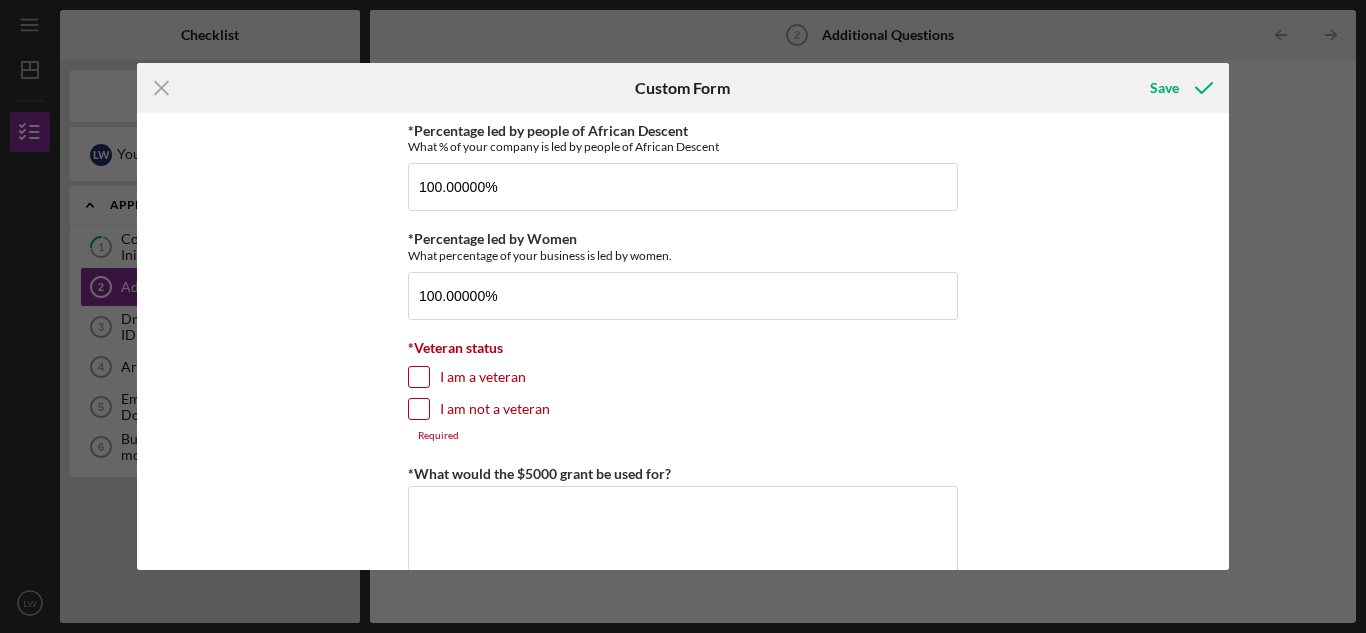 click on "*Veteran status I am a veteran I am not a veteran Required" at bounding box center (683, 391) 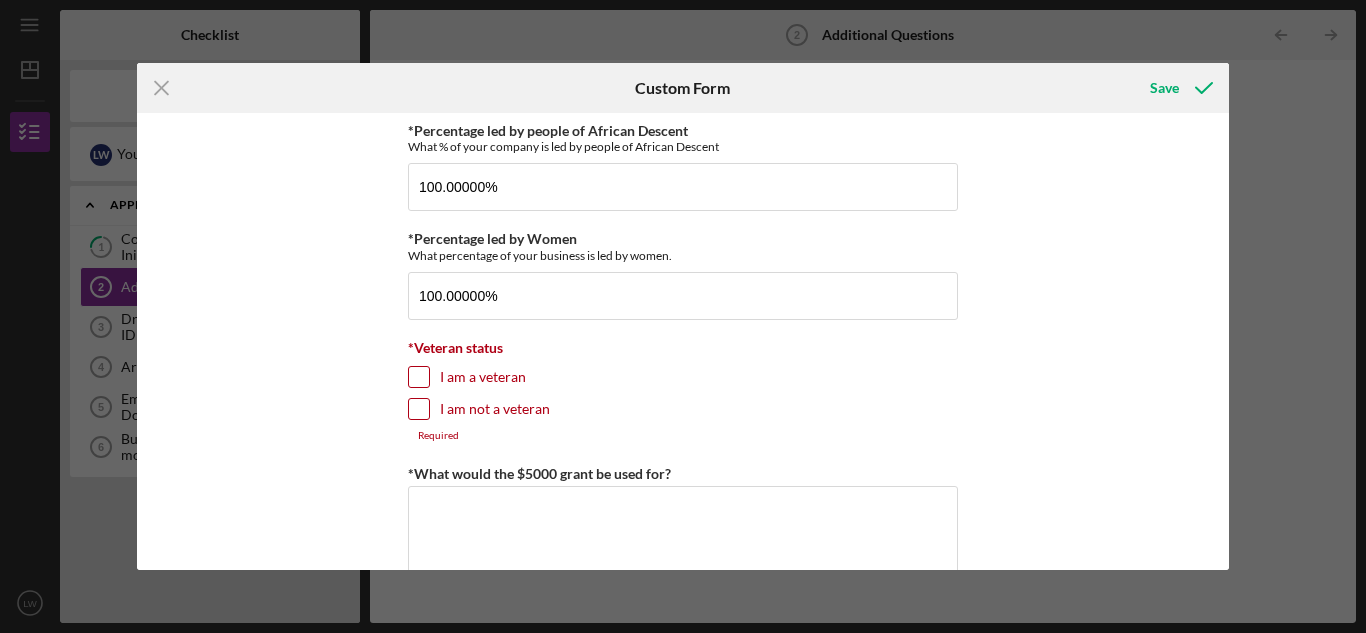 click on "I am not a veteran" at bounding box center [419, 409] 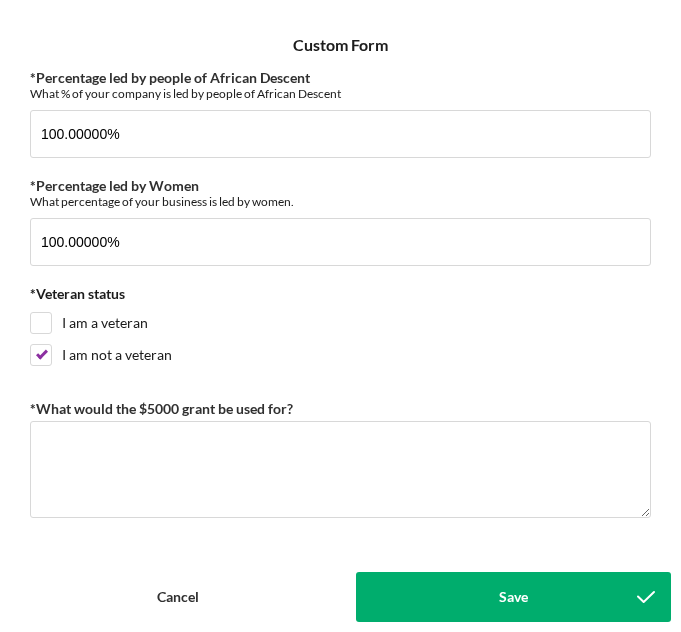 scroll, scrollTop: 0, scrollLeft: 0, axis: both 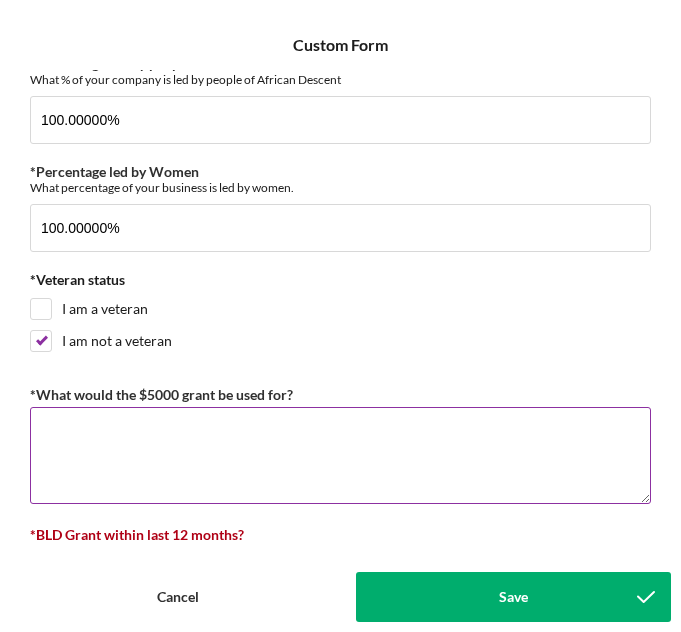 paste on "Brief Budget and Use of Funds Alignment:
Grant funds will be used to cover critical startup costs aligned with my business growth strategy and operational plan. This includes purchasing kitchen supplies, food ingredients, cleaning and sanitation products, uniforms, and music equipment for the community space. Funds will also support branding and marketing materials such as banners, menus, business cards, and pamphlets. Additional costs include licensing, permits, and a fire suppression system to ensure safety and compliance. These investments will help me launch efficiently, attract customers, and establish a strong presence in Detroit." 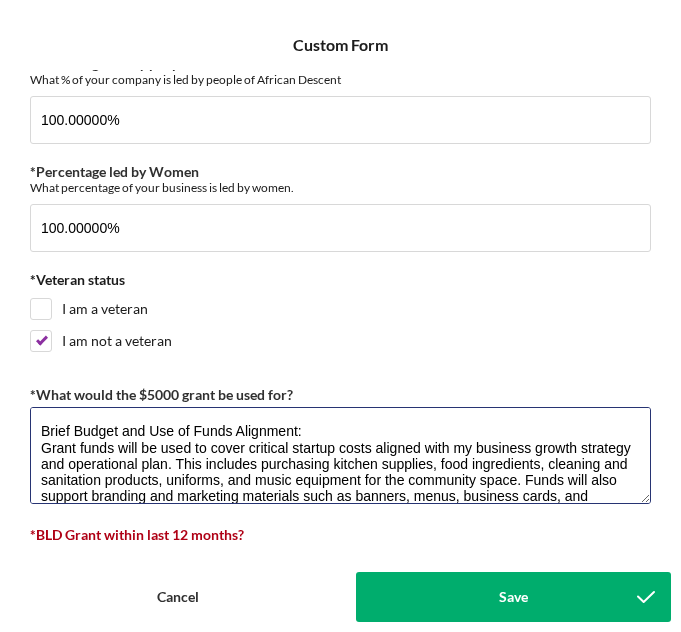scroll, scrollTop: 50, scrollLeft: 0, axis: vertical 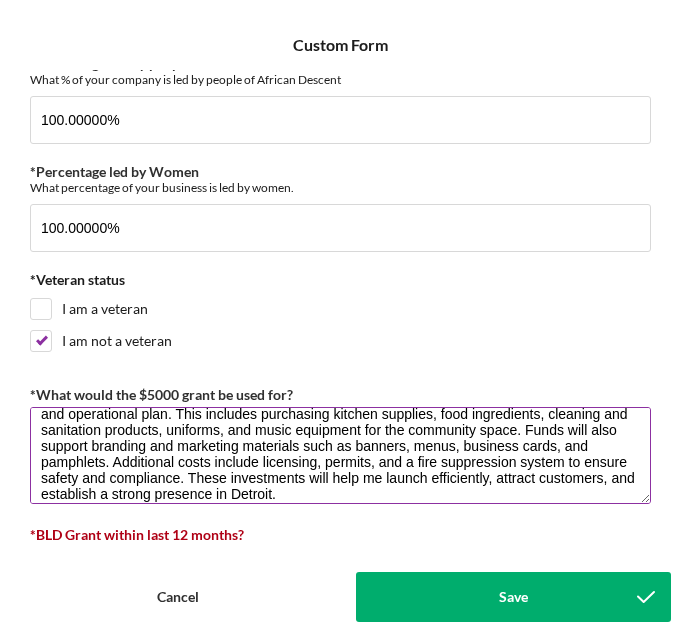 click on "Brief Budget and Use of Funds Alignment:
Grant funds will be used to cover critical startup costs aligned with my business growth strategy and operational plan. This includes purchasing kitchen supplies, food ingredients, cleaning and sanitation products, uniforms, and music equipment for the community space. Funds will also support branding and marketing materials such as banners, menus, business cards, and pamphlets. Additional costs include licensing, permits, and a fire suppression system to ensure safety and compliance. These investments will help me launch efficiently, attract customers, and establish a strong presence in Detroit." at bounding box center (340, 455) 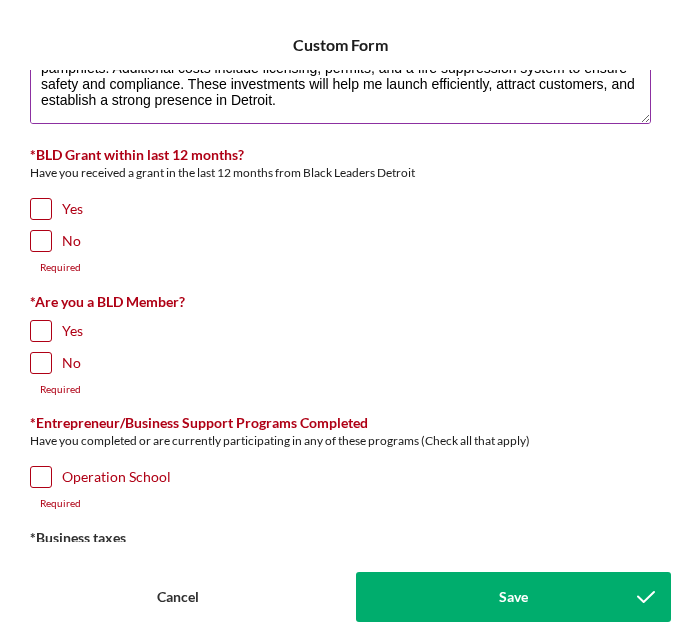scroll, scrollTop: 395, scrollLeft: 0, axis: vertical 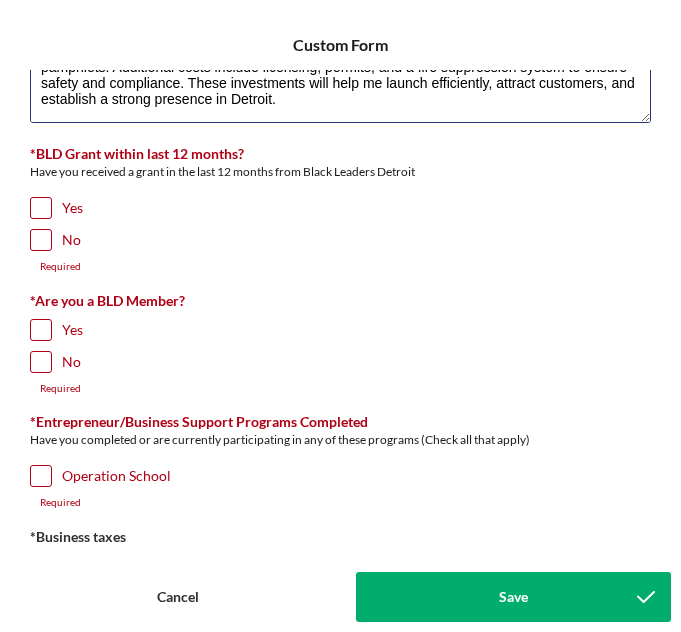 type on "Brief Budget and Use of Funds Alignment:
Grant funds will be used to cover critical startup costs aligned with my business growth strategy and operational plan. This includes purchasing kitchen supplies, food ingredients, cleaning and sanitation products, uniforms, and music equipment for the community space. Funds will also support branding and marketing materials such as banners, menus, business cards, and pamphlets. Additional costs include licensing, permits, and a fire suppression system to ensure safety and compliance. These investments will help me launch efficiently, attract customers, and establish a strong presence in Detroit." 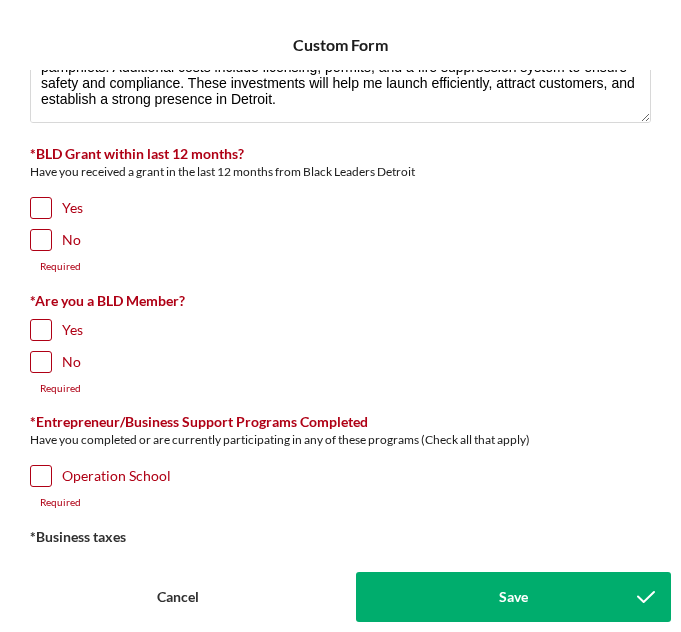 click on "No" at bounding box center [41, 240] 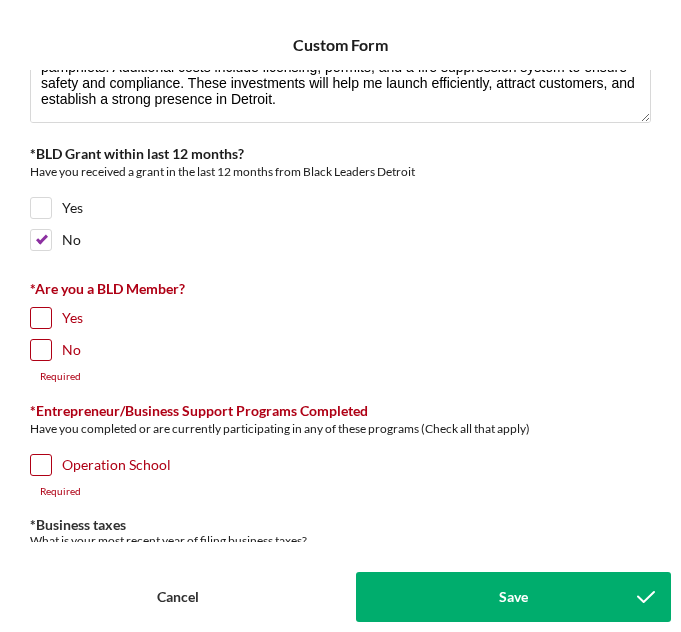 click on "No" at bounding box center (41, 350) 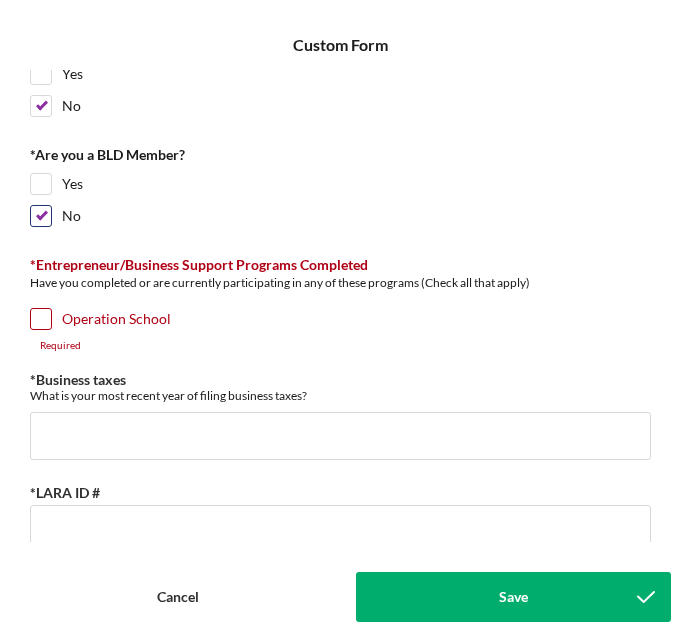 scroll, scrollTop: 531, scrollLeft: 0, axis: vertical 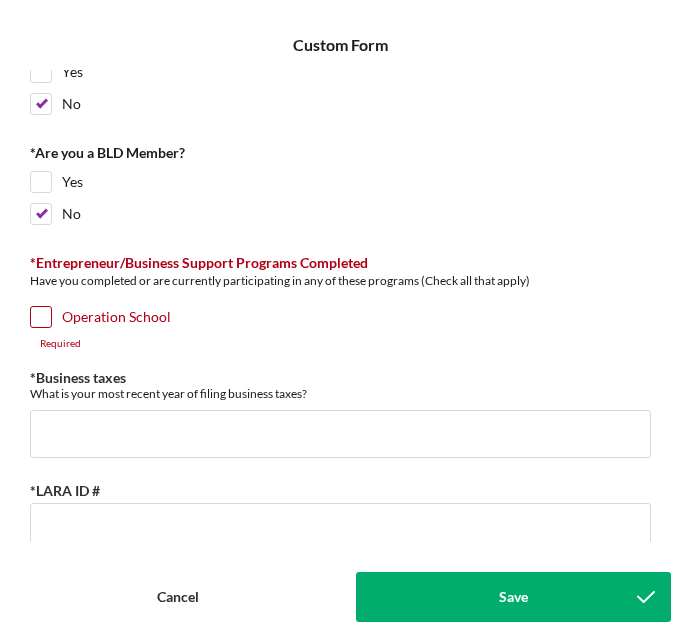 click on "Operation School" at bounding box center [41, 317] 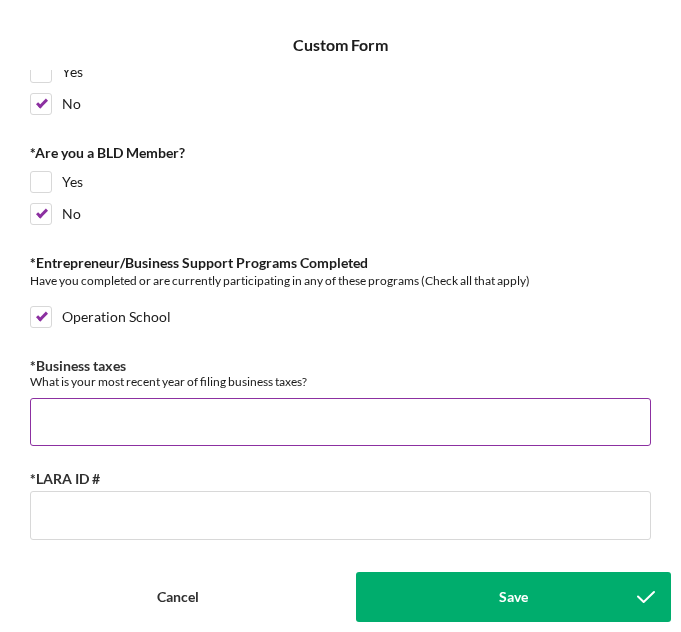 click on "*Business taxes" at bounding box center (340, 422) 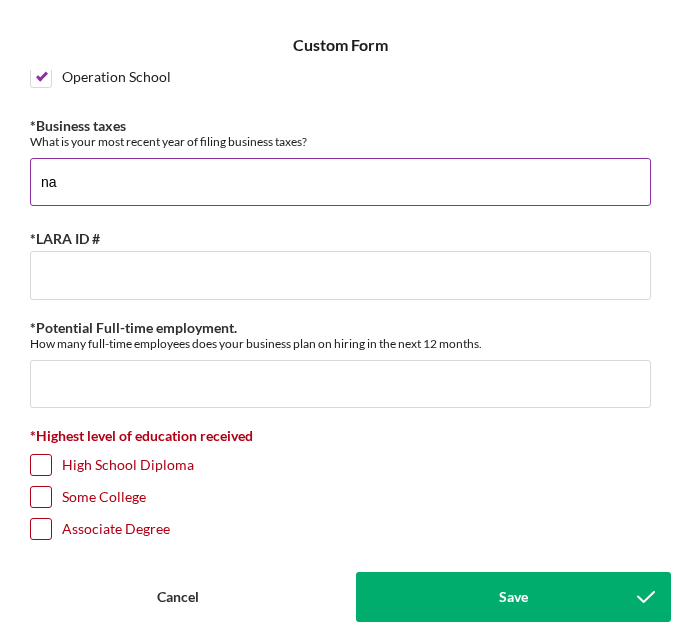 scroll, scrollTop: 772, scrollLeft: 0, axis: vertical 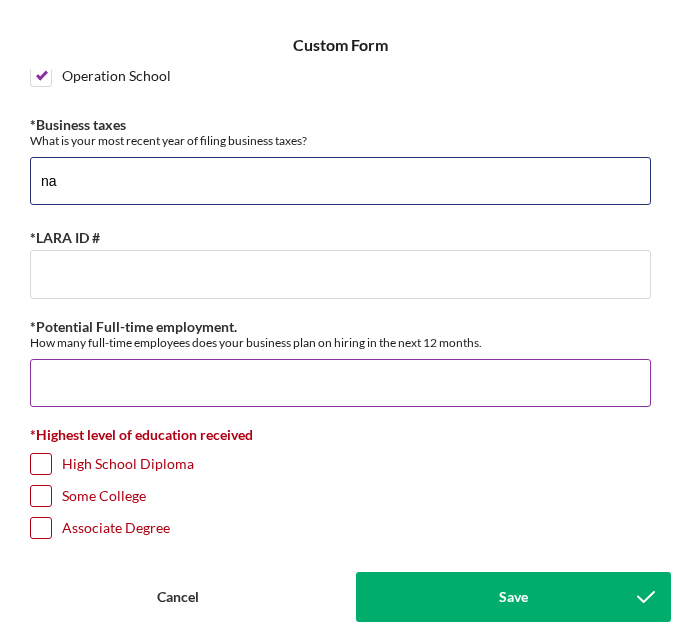 type on "na" 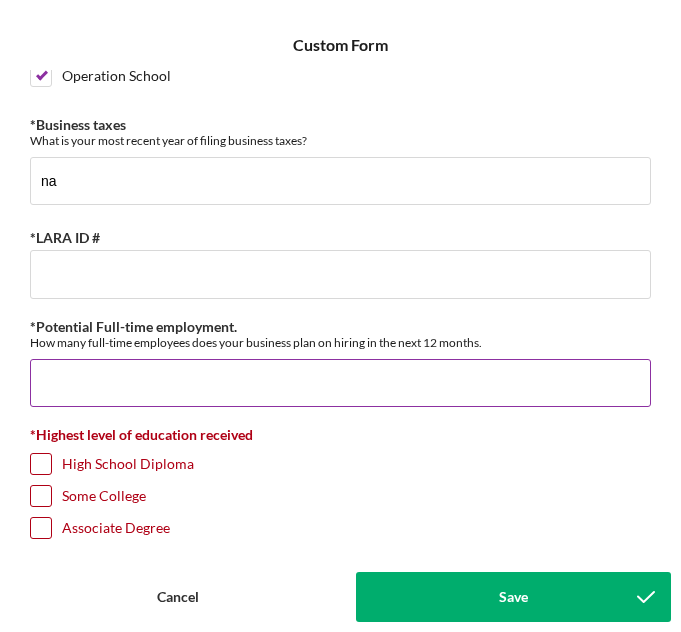 click on "*Potential Full-time employment." at bounding box center [340, 383] 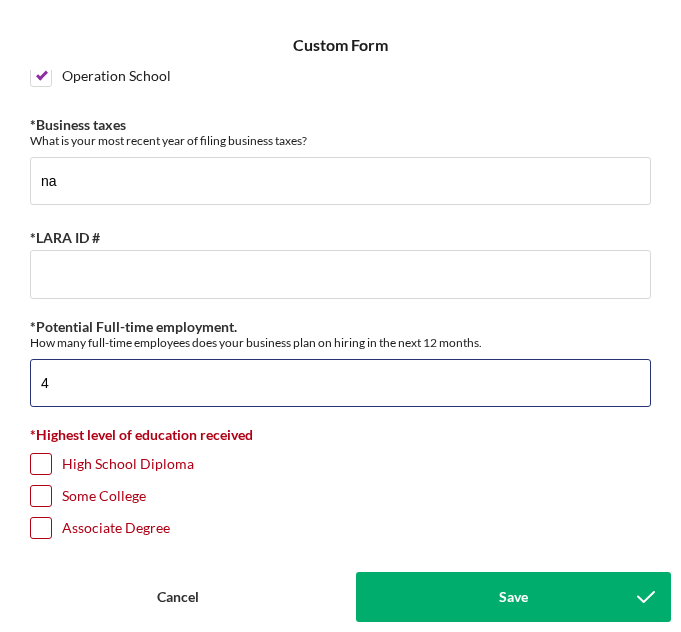 type on "4" 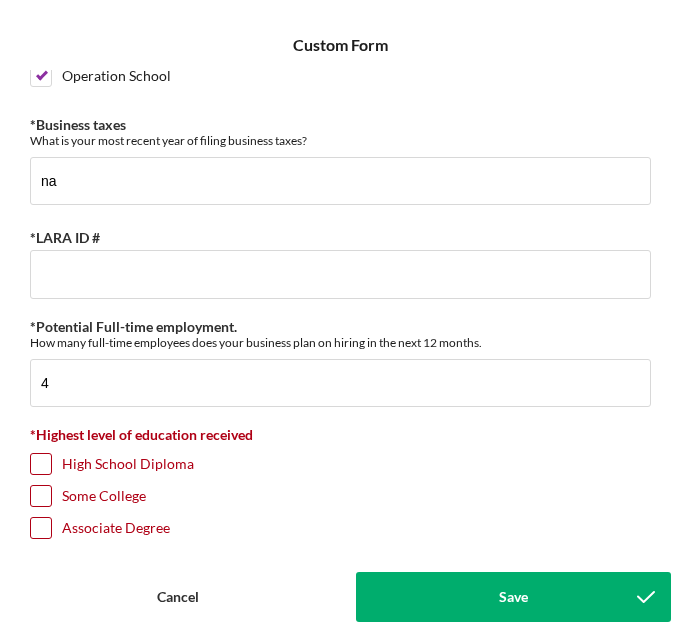 click on "Some College" at bounding box center (41, 496) 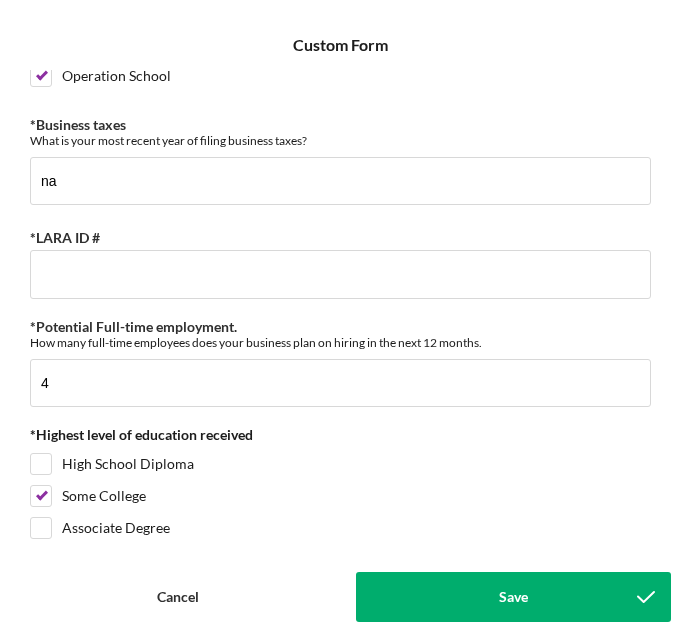 click on "Save" at bounding box center (514, 597) 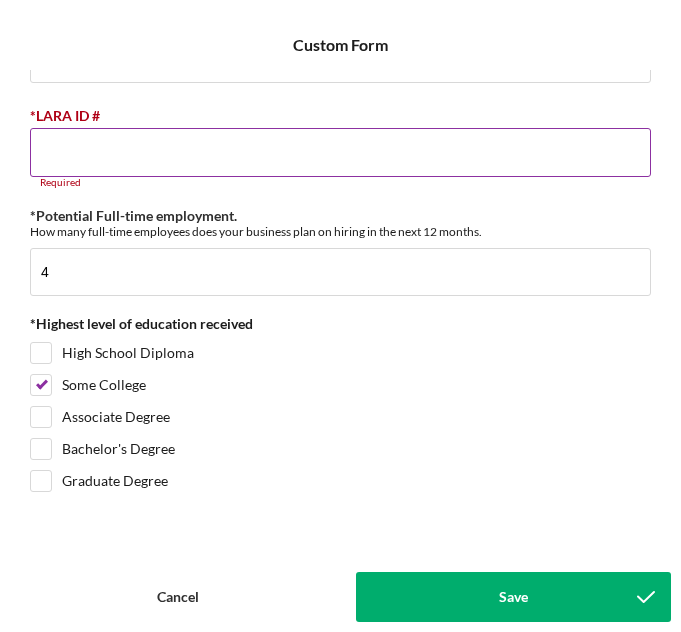 click on "*LARA ID #" at bounding box center [340, 152] 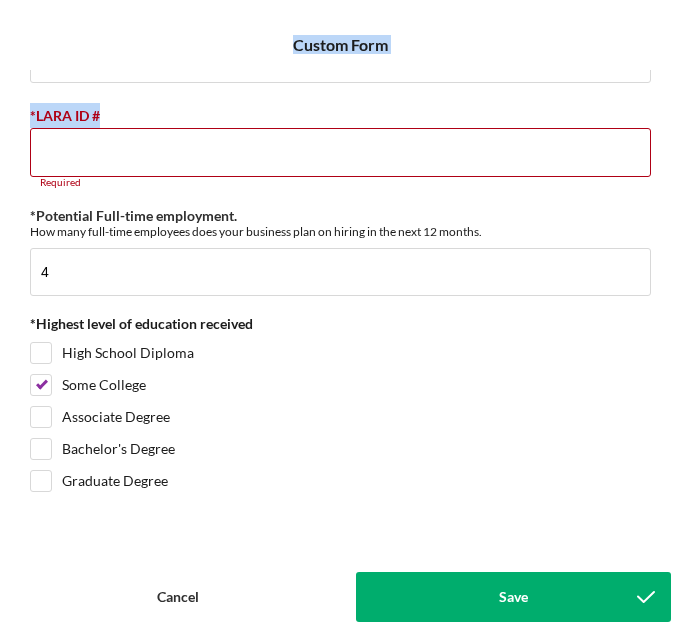 drag, startPoint x: 110, startPoint y: 114, endPoint x: -1, endPoint y: 123, distance: 111.364265 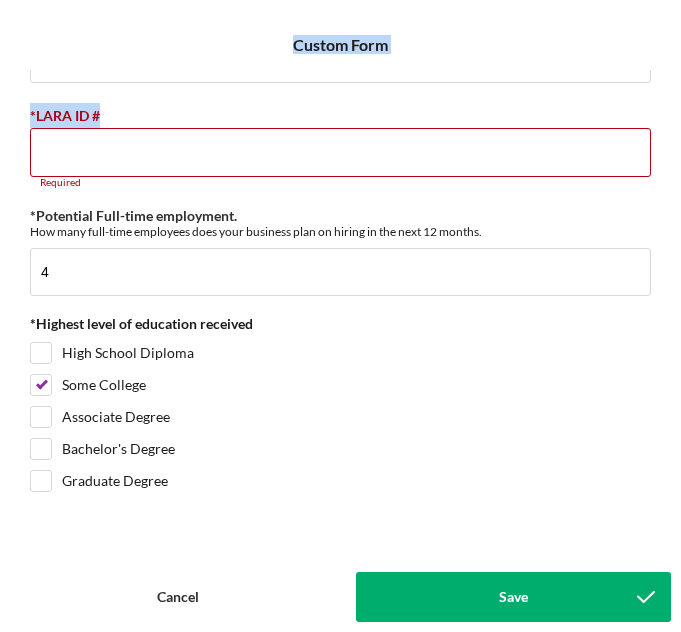 click on "Icon/Menu Additional Questions 2 Additional Questions Checklist Operations School $5.0K L W You Icon/Expander Application 0 / 6 1 Co-Operations Grant Initiative L W Additional Questions 2 Additional Questions L W Drivers License or state issued ID 3 Drivers License or state issued ID L W Articles of Incorporation 4 Articles of Incorporation L W Employment Identification Document 5 Employment Identification Document L W Business Bank Statements (3 months) 6 Business Bank Statements (3 months) L W Additional Questions 2 Additional Questions Icon/Table Pagination Arrow Icon/Table Pagination Arrow Complete the Form Form Icon/Upload Upload Request Icon/Message Comment [FIRST] [LAST] All additional questions must be answered for your application to be considered. Icon/Menu Icon/Dashboard Dashboard Operations School Checklist Icon/Table Pagination Arrow Previous Next Icon/Table Pagination Arrow LW [FIRST] [LAST] Icon/Overflow Account Settings Logout Icon/Menu Close Close Logout Save" at bounding box center [340, 316] 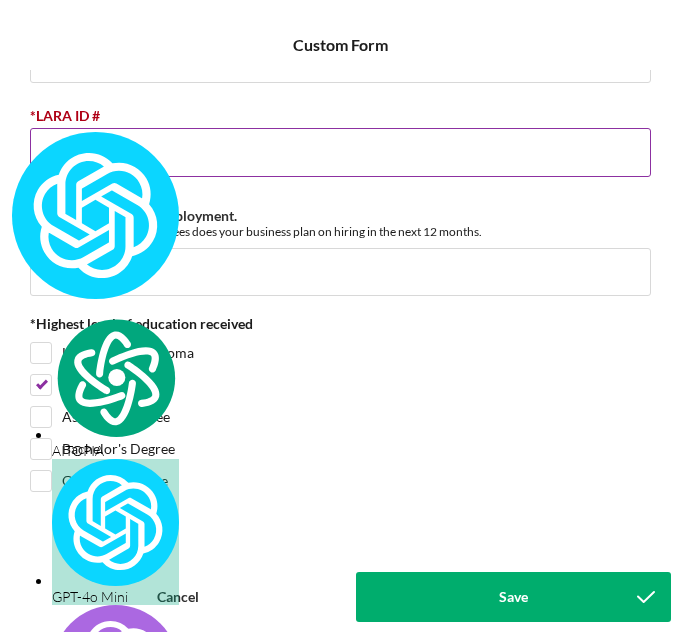 click on "*LARA ID #" at bounding box center [340, 152] 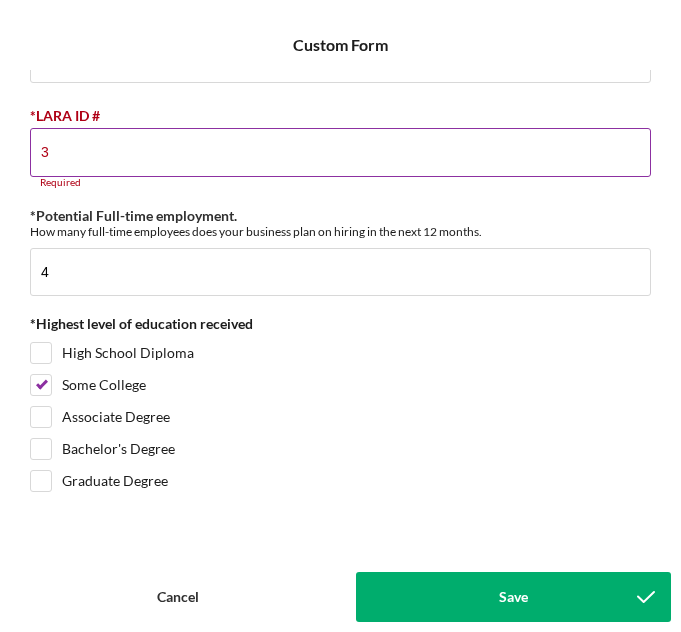 scroll, scrollTop: 883, scrollLeft: 0, axis: vertical 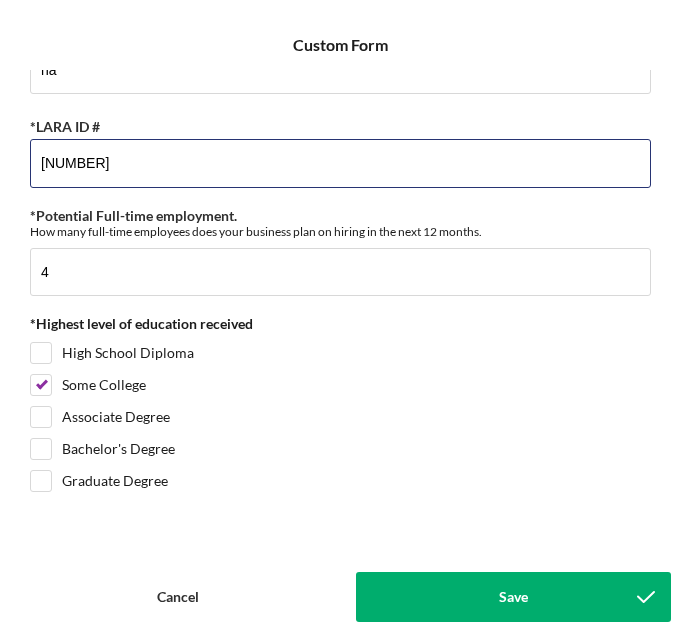 type on "[NUMBER]" 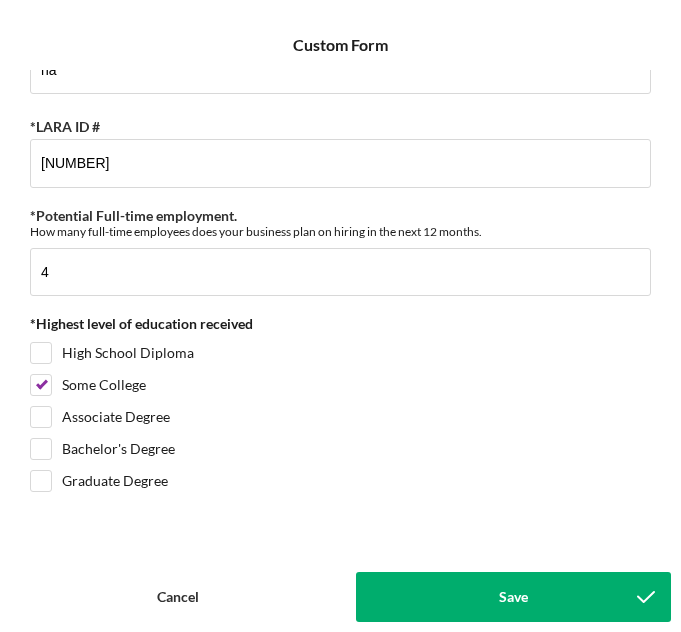 click on "Save" at bounding box center [514, 597] 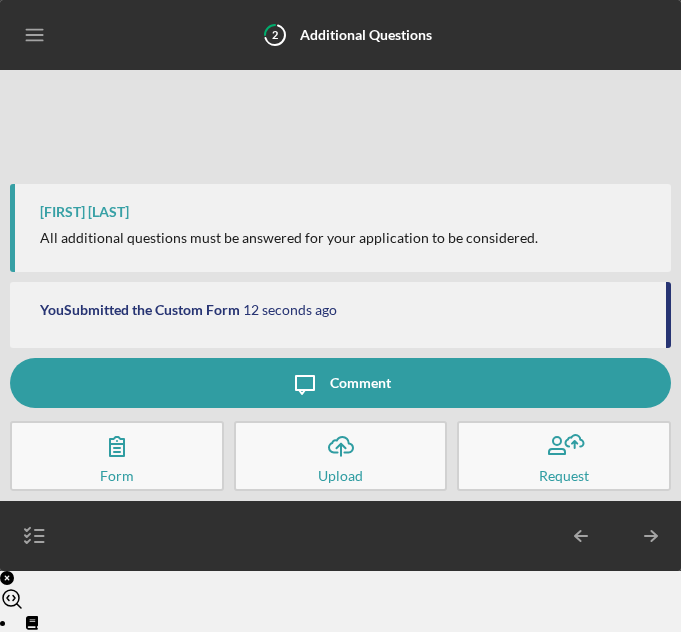 click on "Comment" at bounding box center [360, 383] 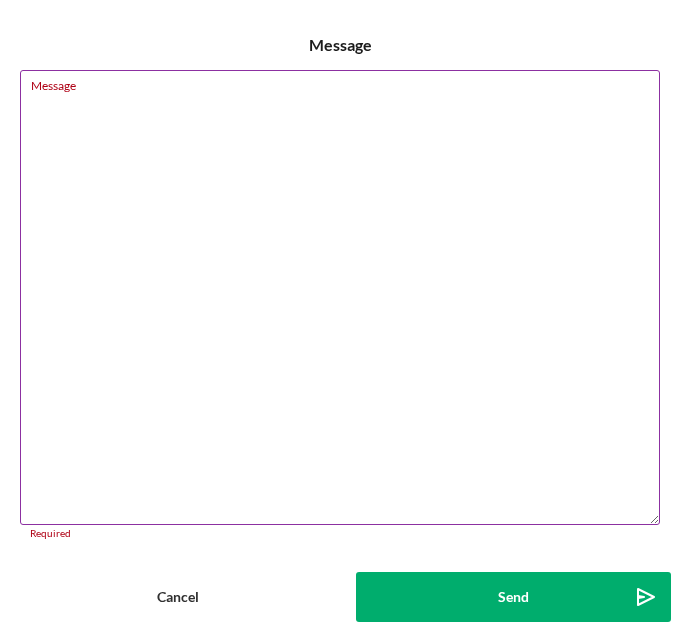 click on "Message" at bounding box center (340, 297) 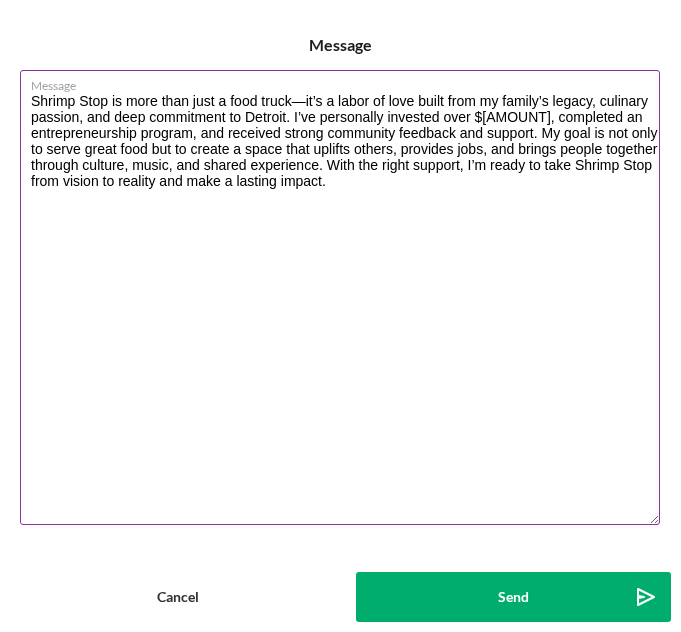click on "Shrimp Stop is more than just a food truck—it’s a labor of love built from my family’s legacy, culinary passion, and deep commitment to Detroit. I’ve personally invested over $[AMOUNT], completed an entrepreneurship program, and received strong community feedback and support. My goal is not only to serve great food but to create a space that uplifts others, provides jobs, and brings people together through culture, music, and shared experience. With the right support, I’m ready to take Shrimp Stop from vision to reality and make a lasting impact." at bounding box center (340, 297) 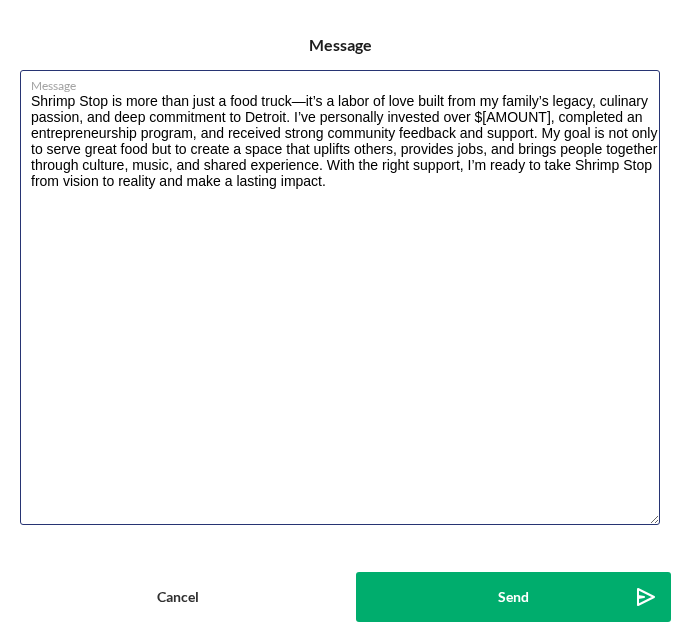 type on "Shrimp Stop is more than just a food truck—it’s a labor of love built from my family’s legacy, culinary passion, and deep commitment to Detroit. I’ve personally invested over $[AMOUNT], completed an entrepreneurship program, and received strong community feedback and support. My goal is not only to serve great food but to create a space that uplifts others, provides jobs, and brings people together through culture, music, and shared experience. With the right support, I’m ready to take Shrimp Stop from vision to reality and make a lasting impact." 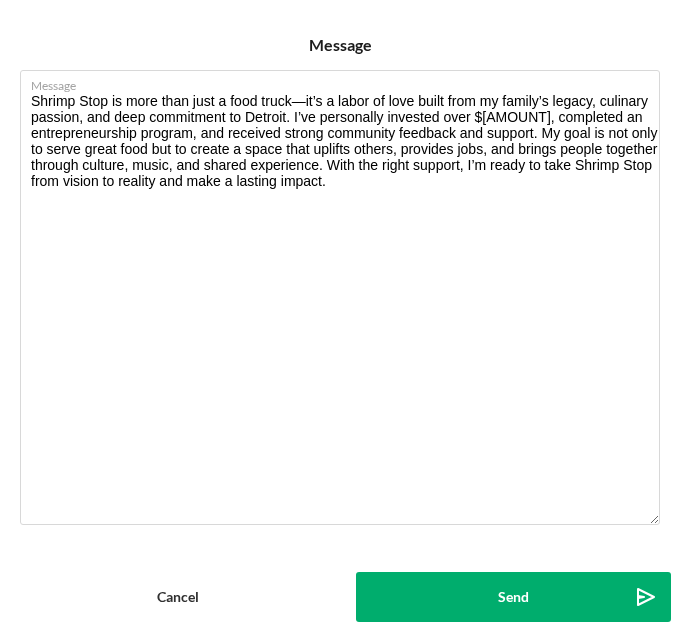 click on "Send" at bounding box center (513, 597) 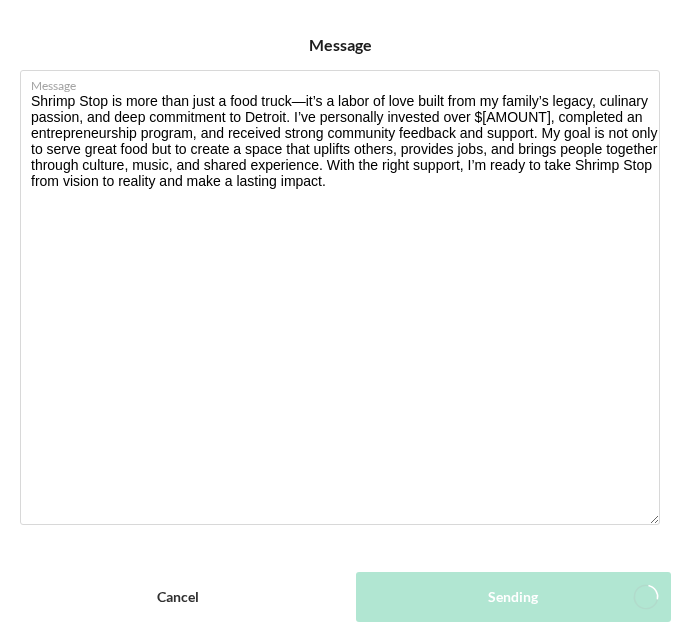type 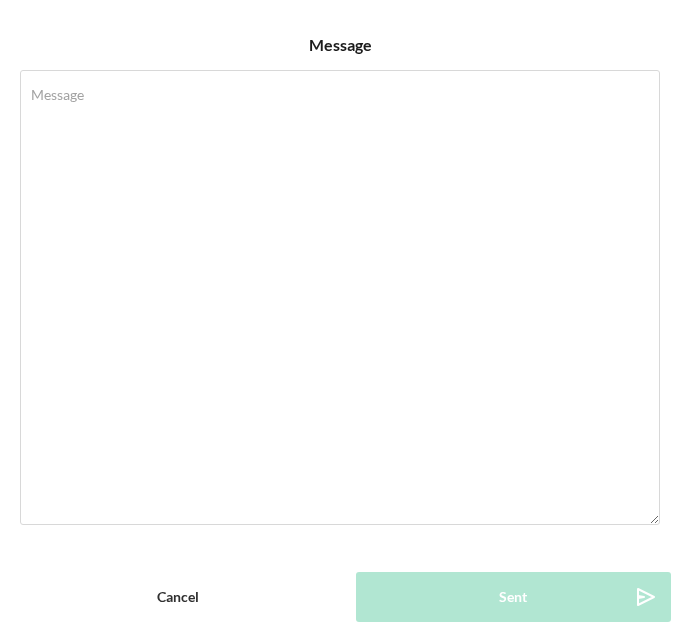 scroll, scrollTop: 23, scrollLeft: 0, axis: vertical 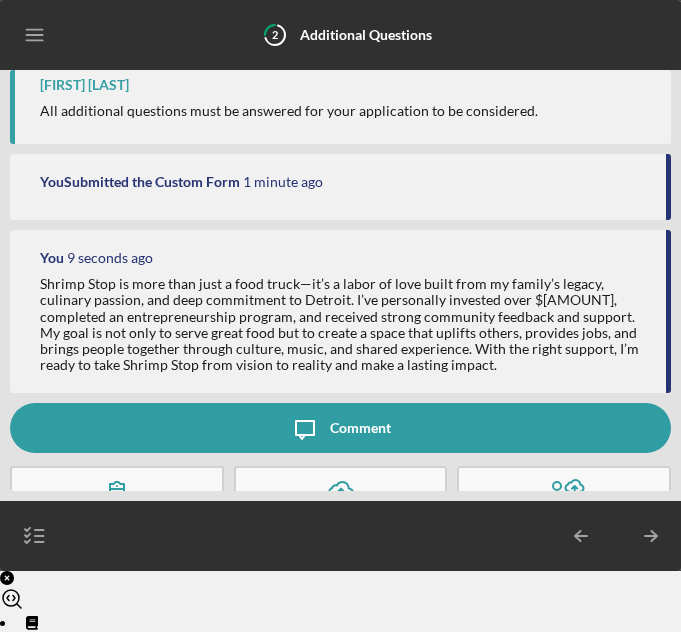 click on "Comment" at bounding box center (360, 428) 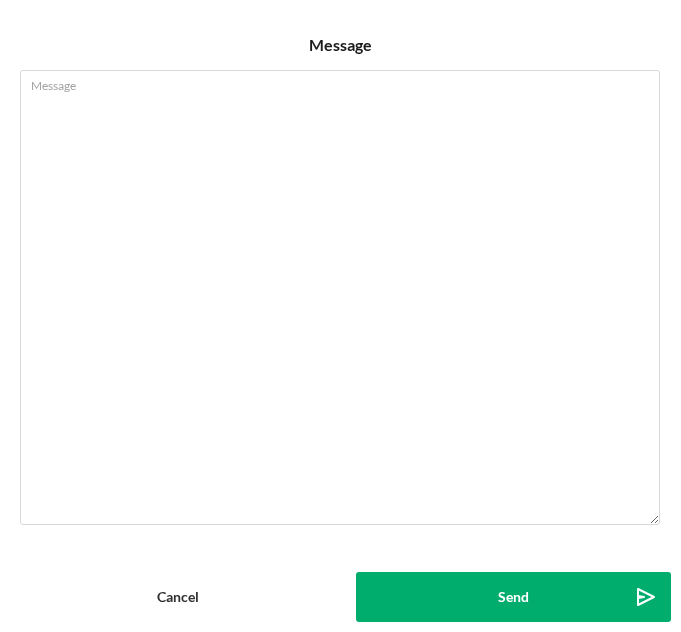 click on "Cancel" at bounding box center [178, 597] 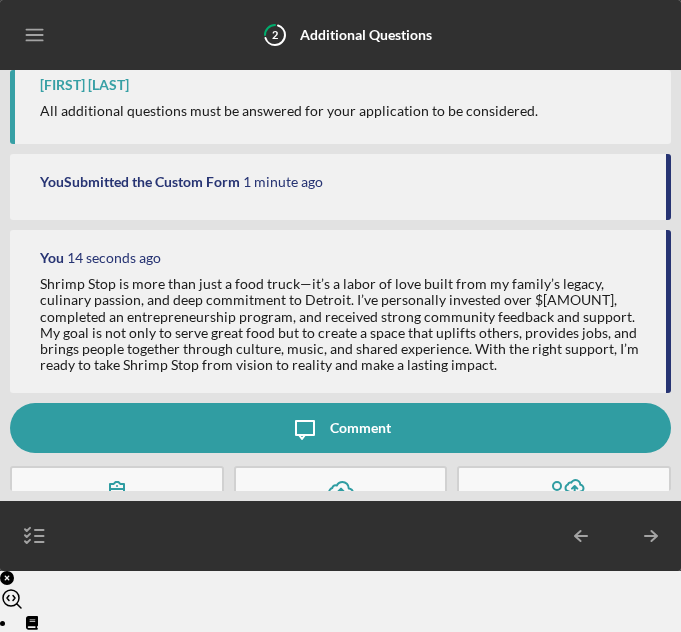 click on "Icon/Upload Upload" at bounding box center [341, 501] 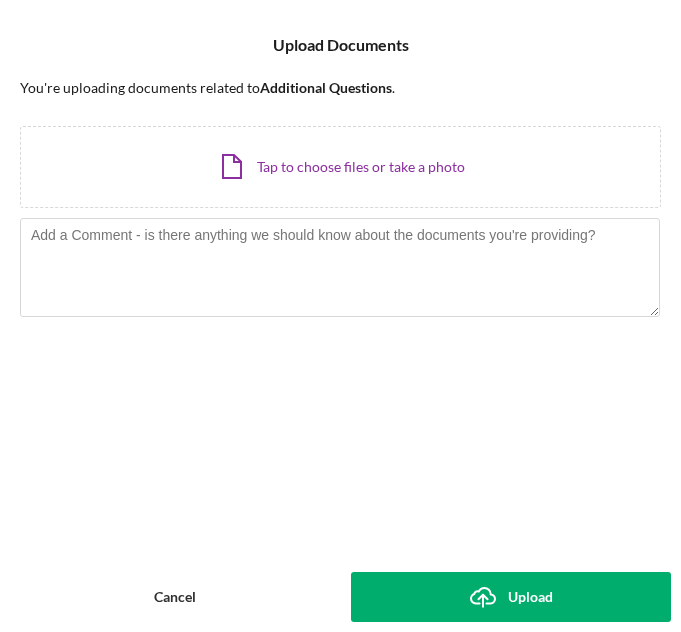 click on "Cancel" at bounding box center [175, 597] 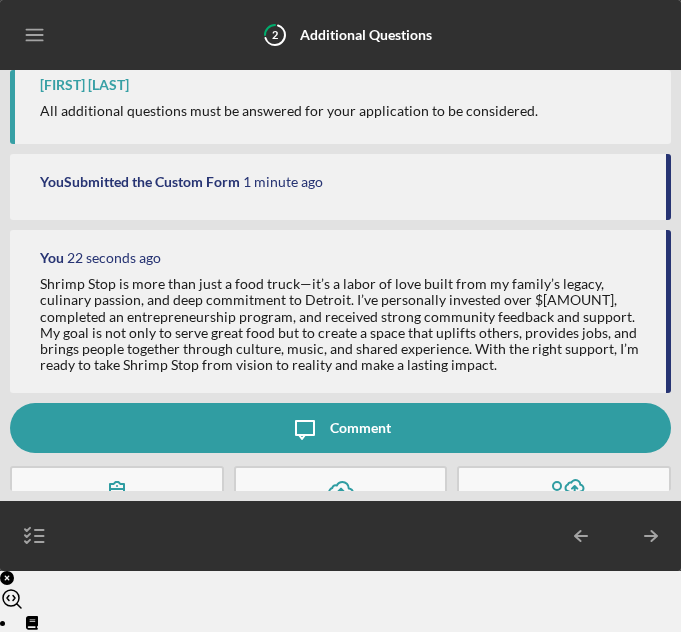 click 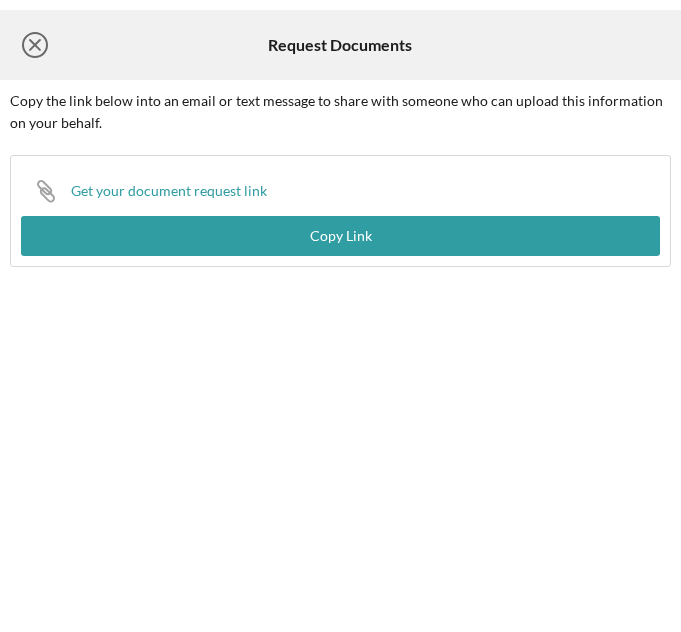 click on "Icon/Close" 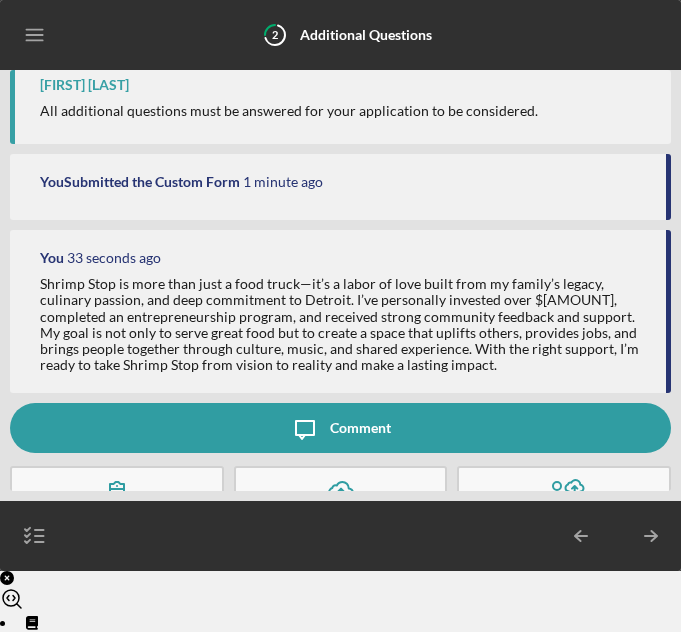 click on "Icon/Menu Icon/Dashboard Dashboard Operations School Checklist Icon/Table Pagination Arrow Previous Next Icon/Table Pagination Arrow LW [FIRST] [LAST] Icon/Overflow Account Settings Logout Icon/Menu Close Close Account Settings Logout" at bounding box center [340, 536] 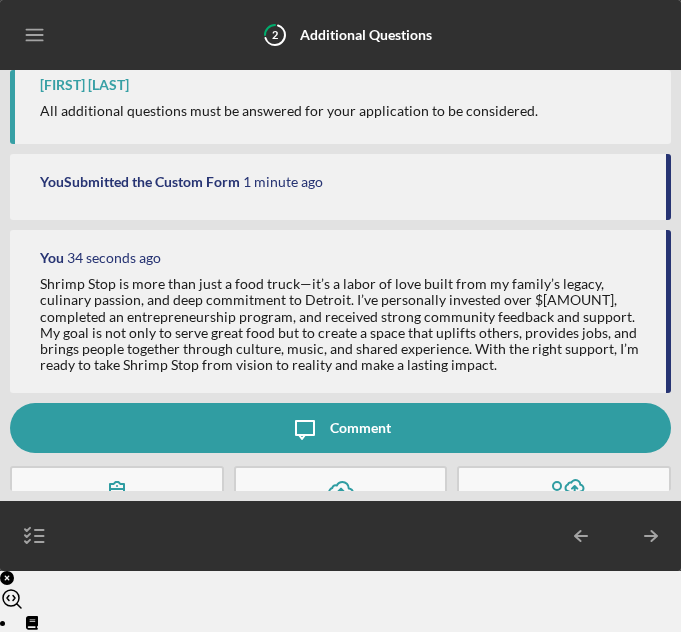 click on "Icon/Upload" 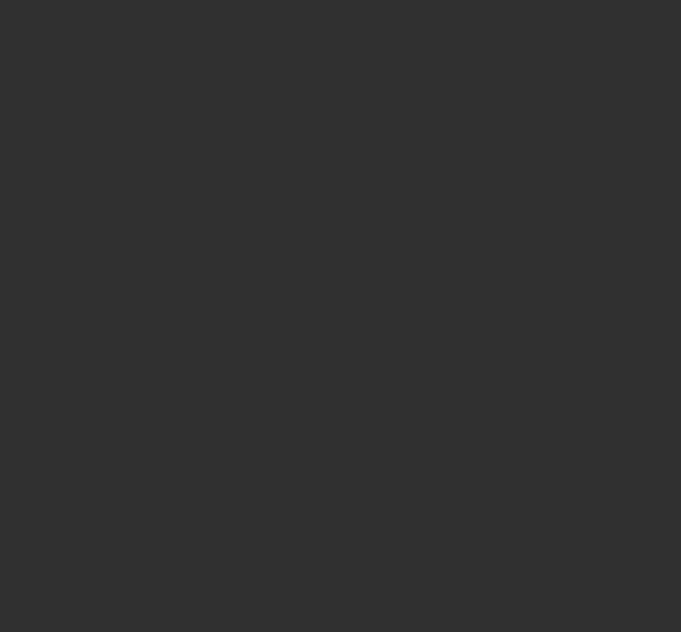 scroll, scrollTop: 0, scrollLeft: 0, axis: both 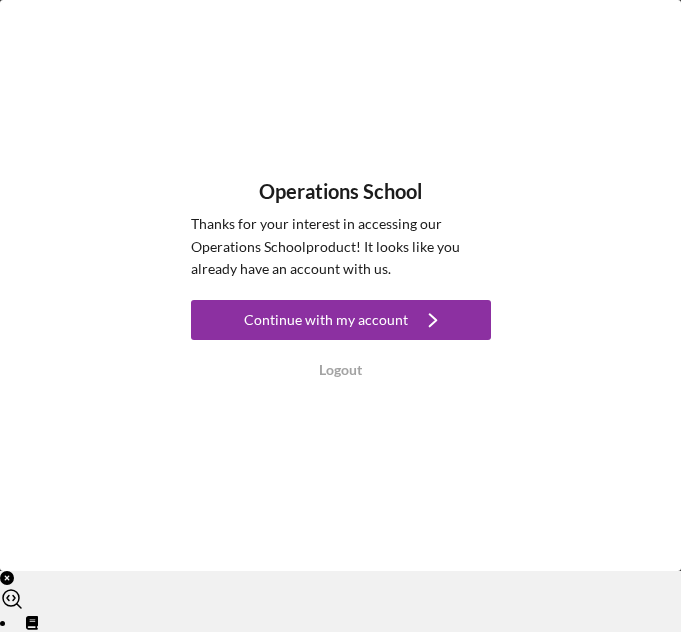 click on "Continue with my account" at bounding box center [326, 320] 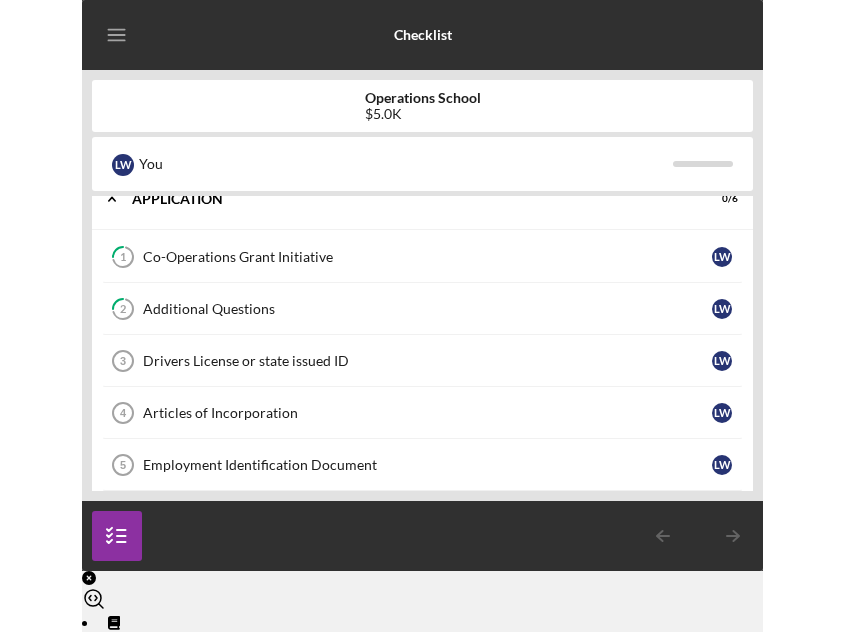 scroll, scrollTop: 27, scrollLeft: 0, axis: vertical 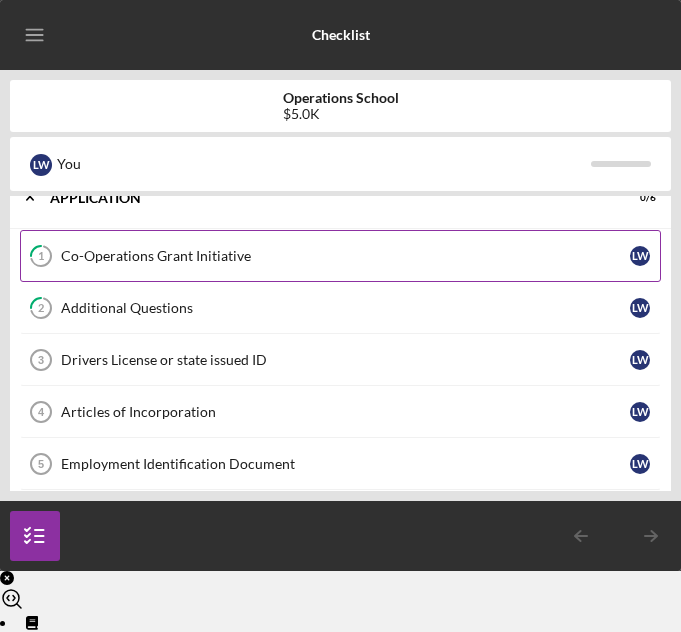 click on "1 Co-Operations Grant Initiative [INITIALS]" at bounding box center (340, 256) 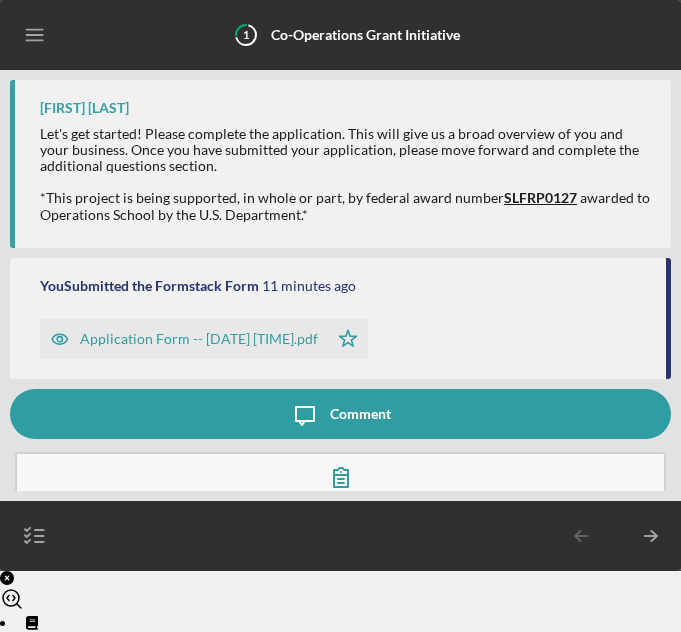 click 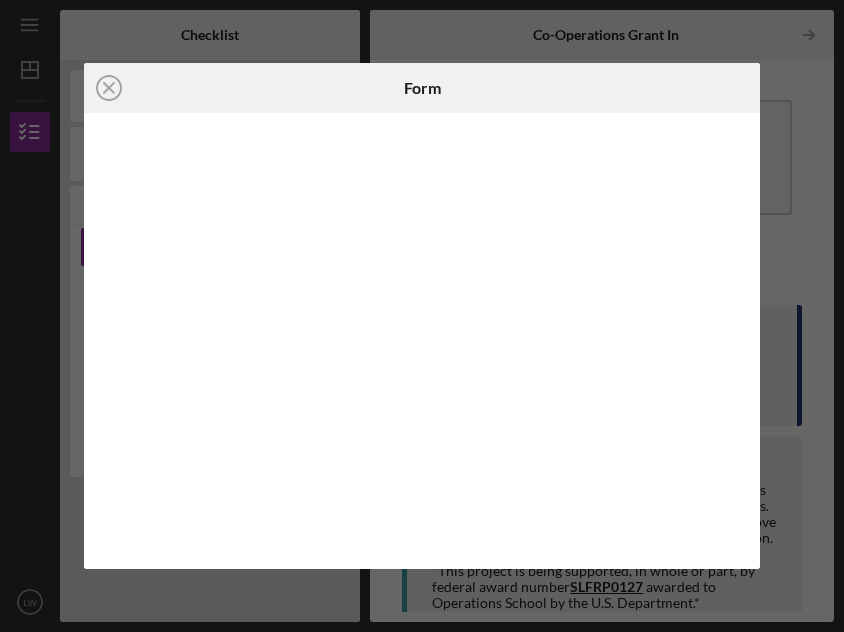 scroll, scrollTop: 0, scrollLeft: 0, axis: both 